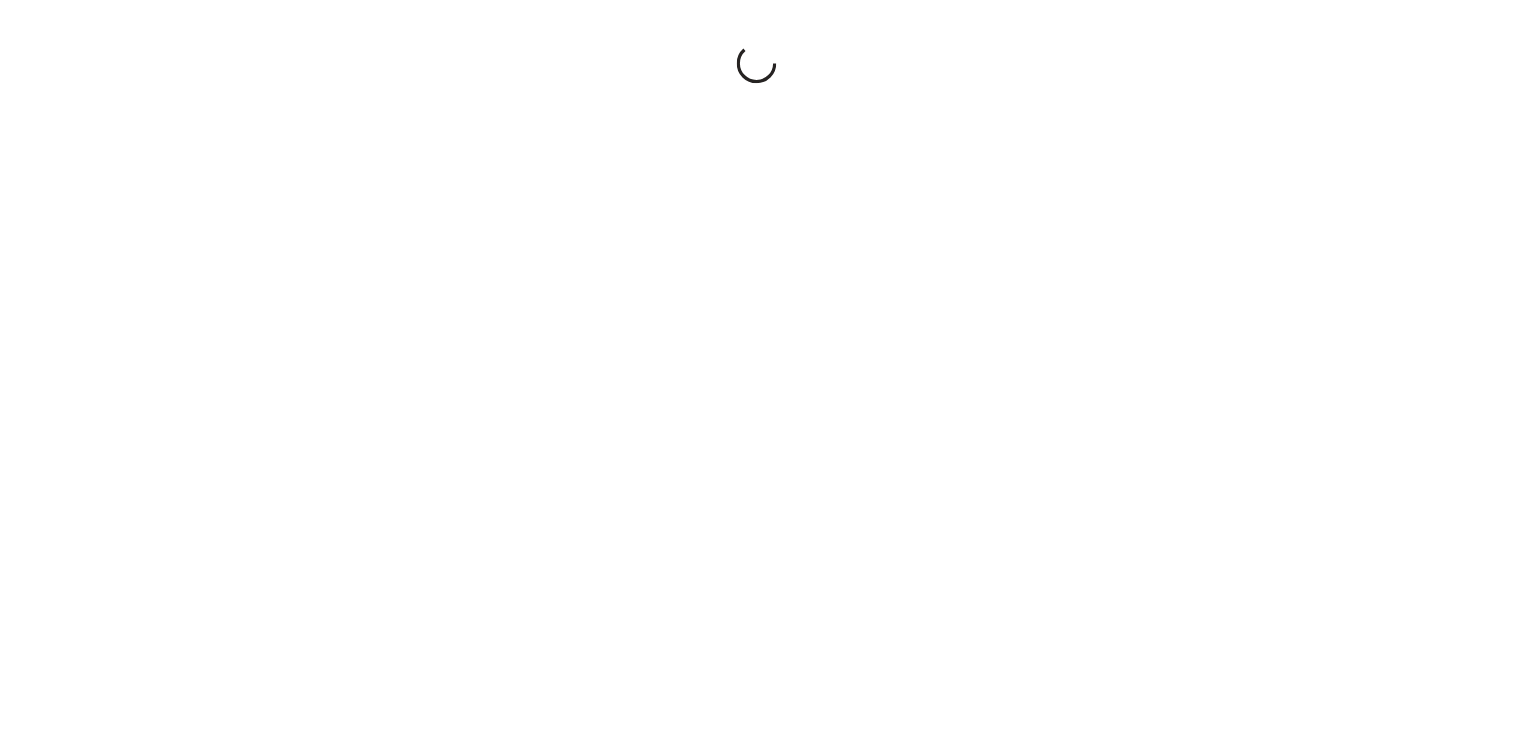 scroll, scrollTop: 0, scrollLeft: 0, axis: both 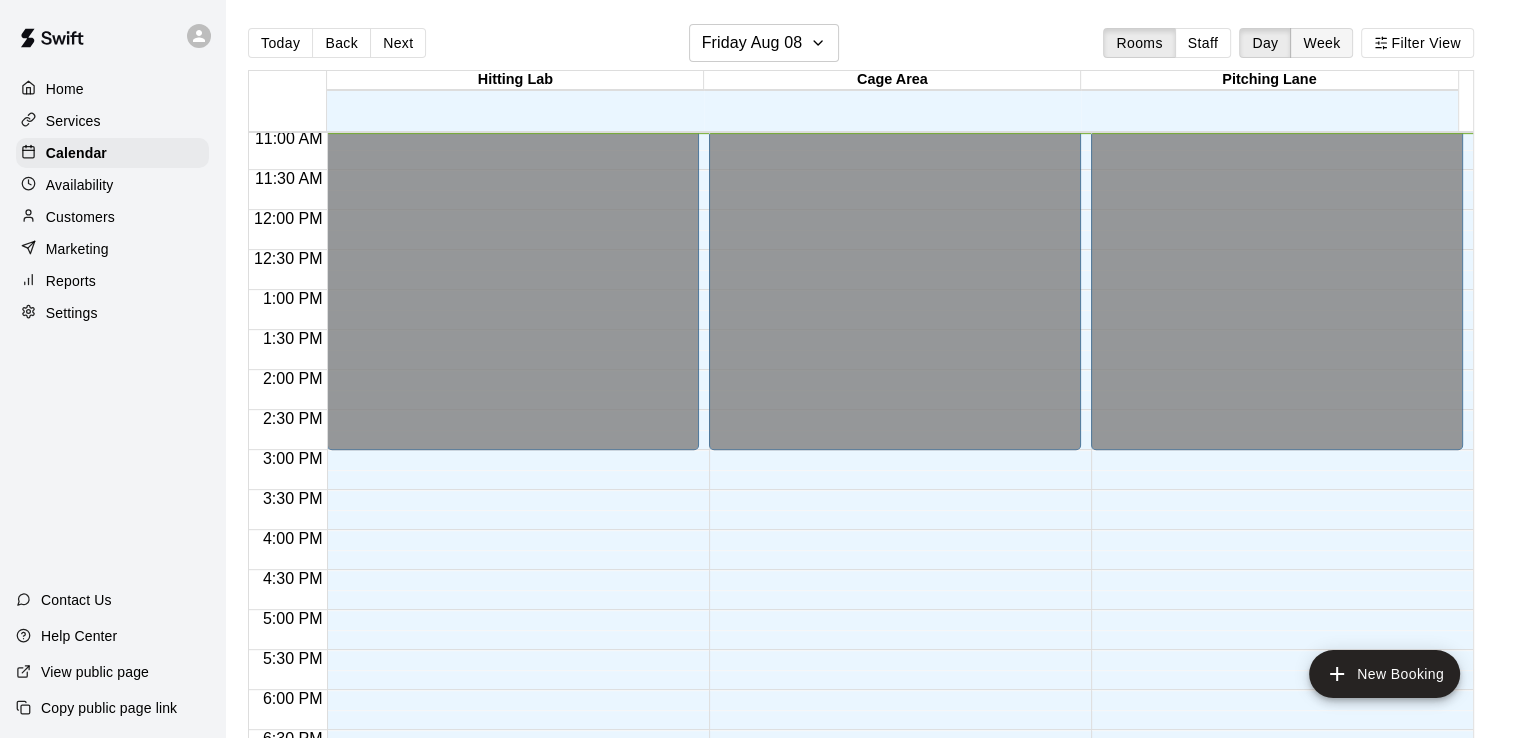 click on "Week" at bounding box center [1321, 43] 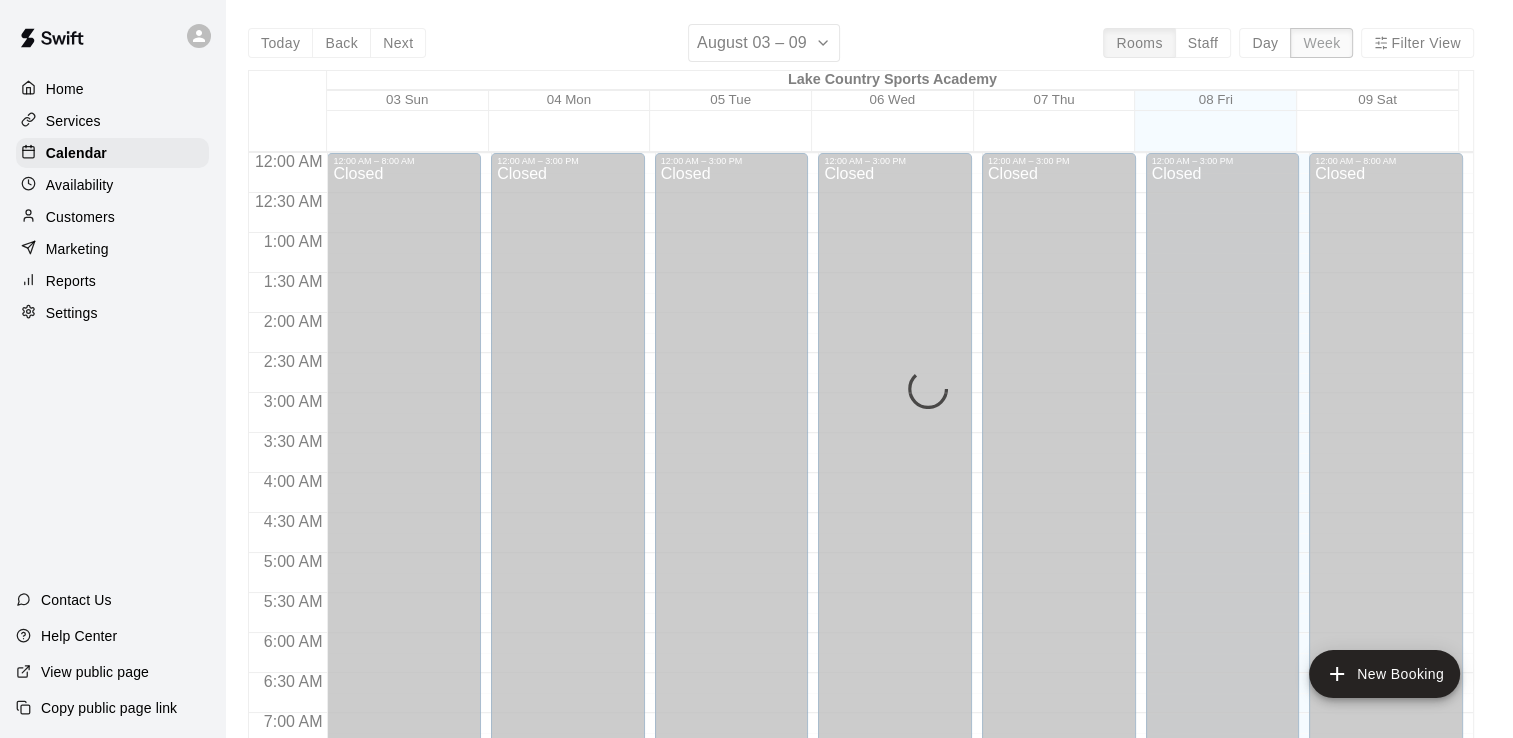 scroll, scrollTop: 883, scrollLeft: 0, axis: vertical 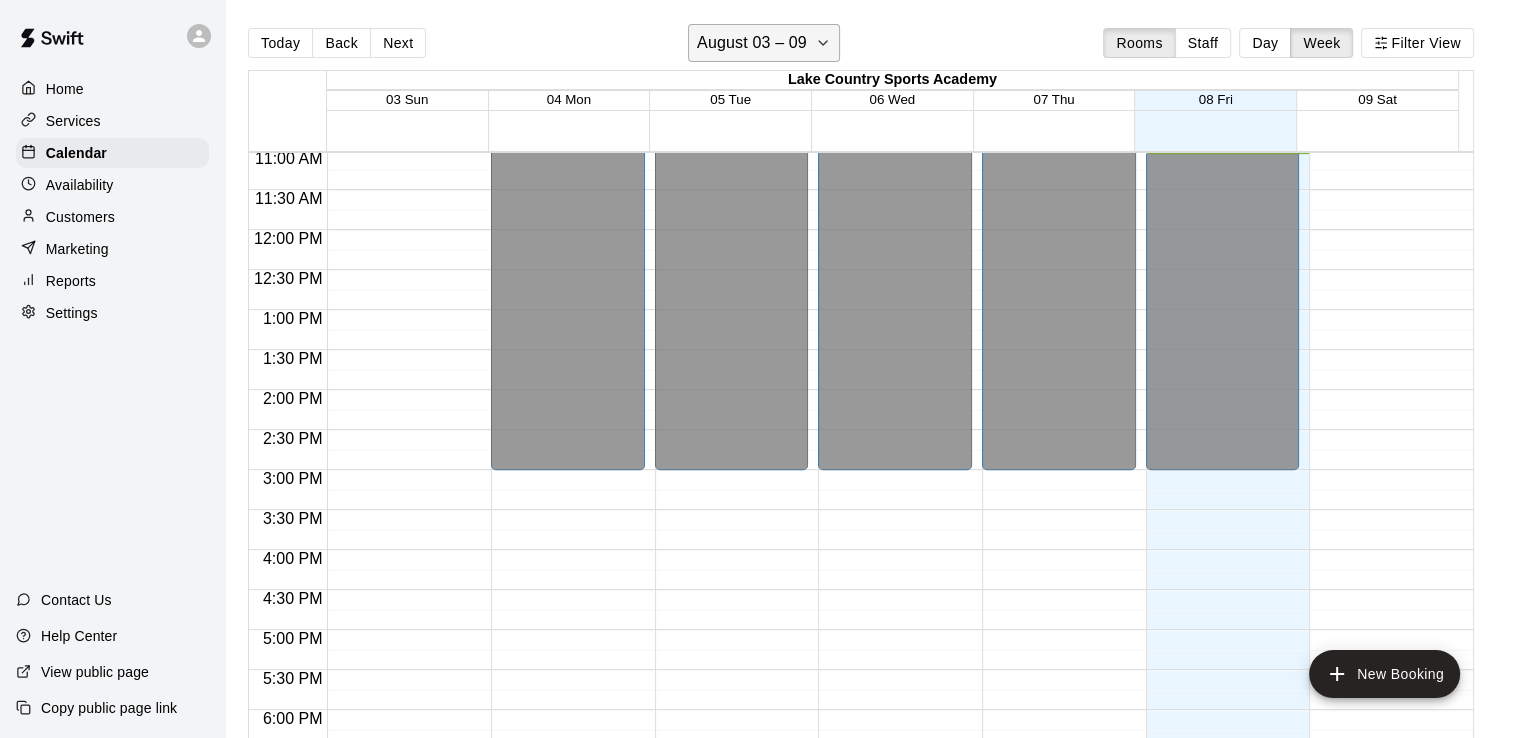 click 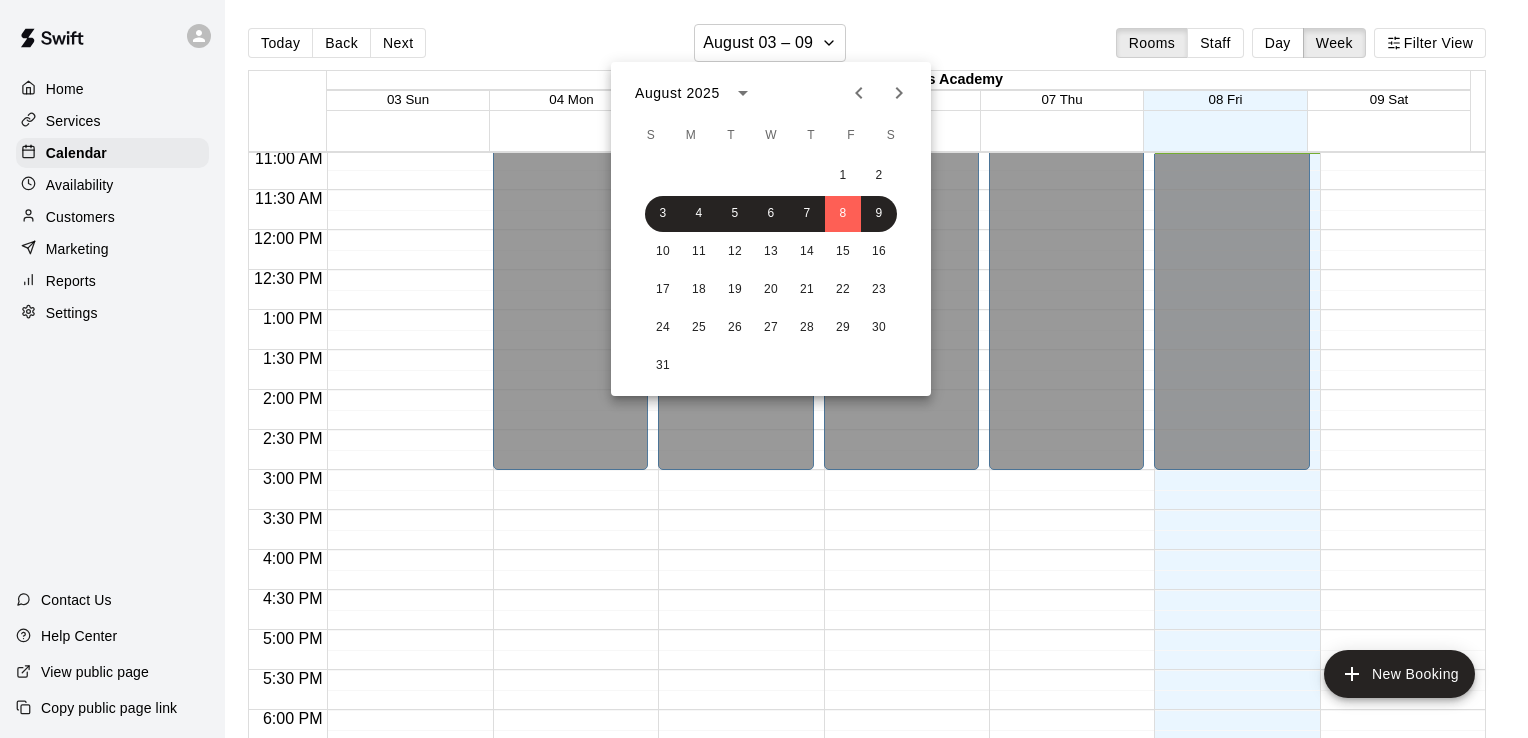 click 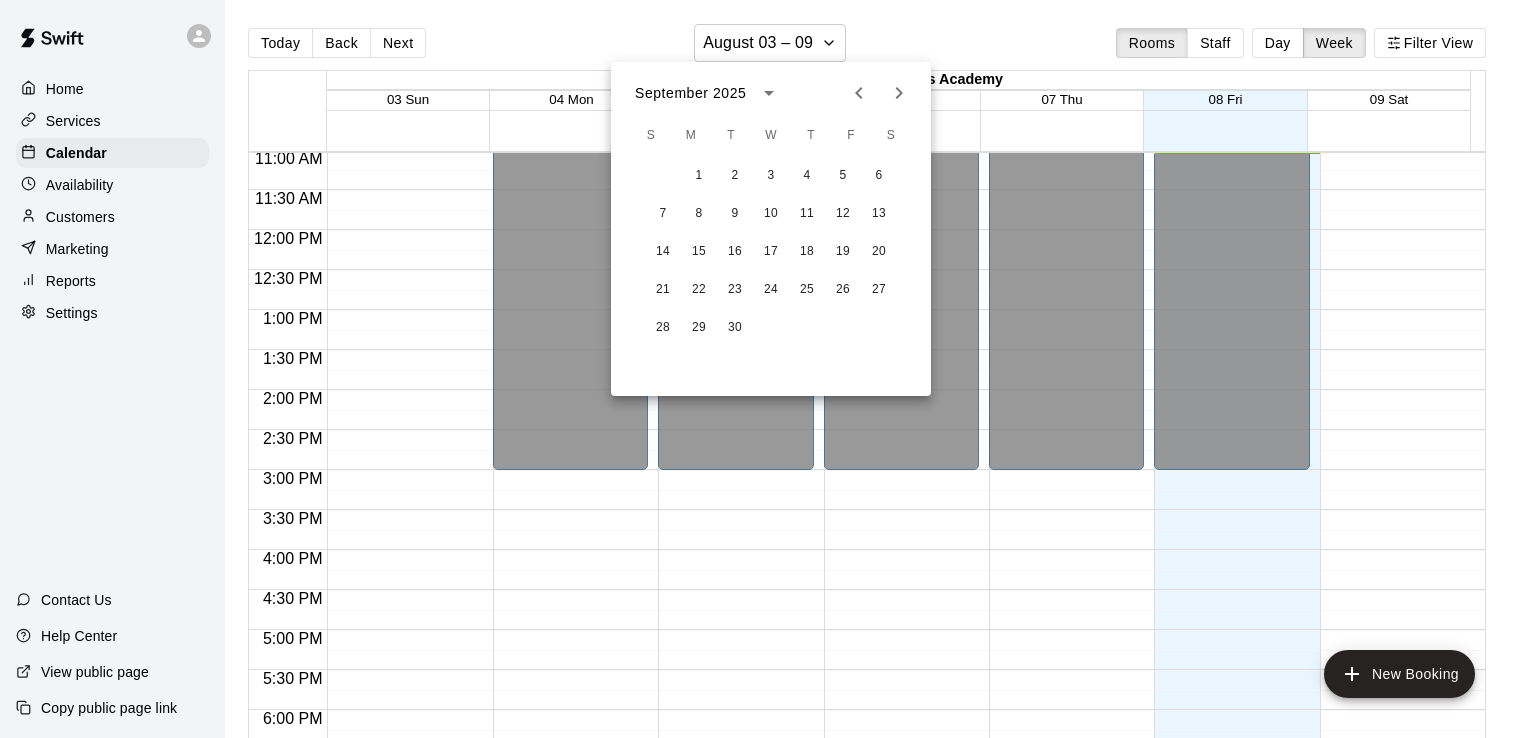 click 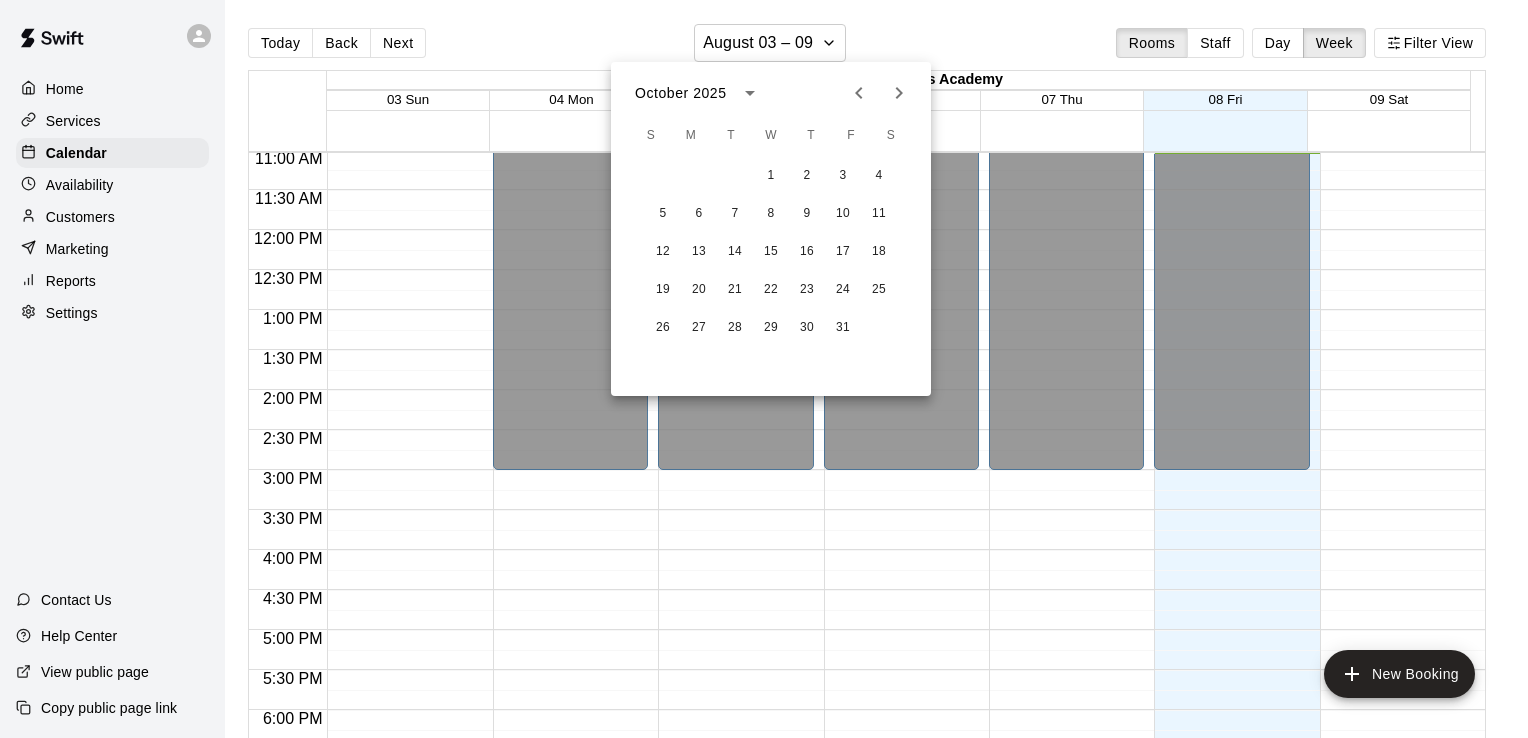 click 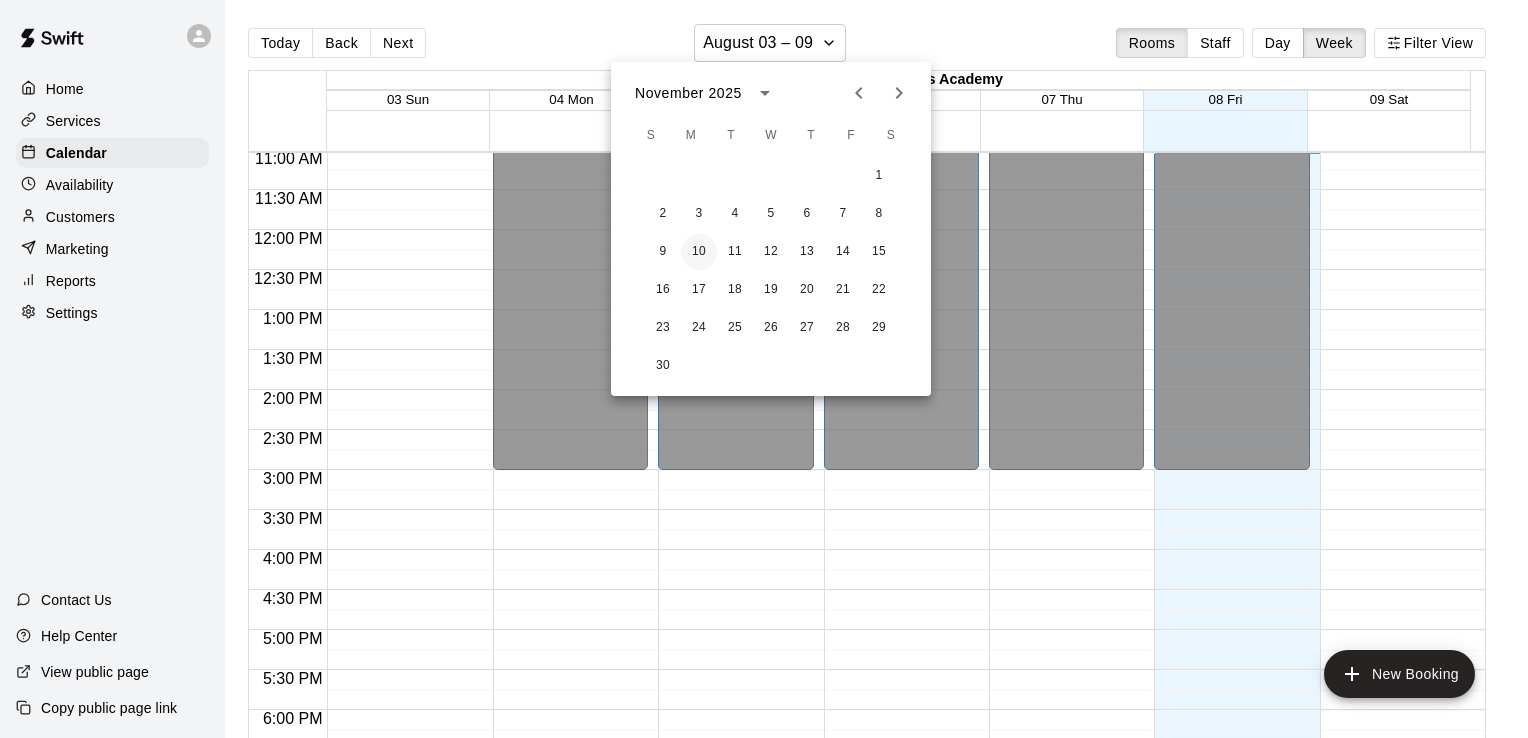 click on "10" at bounding box center [699, 252] 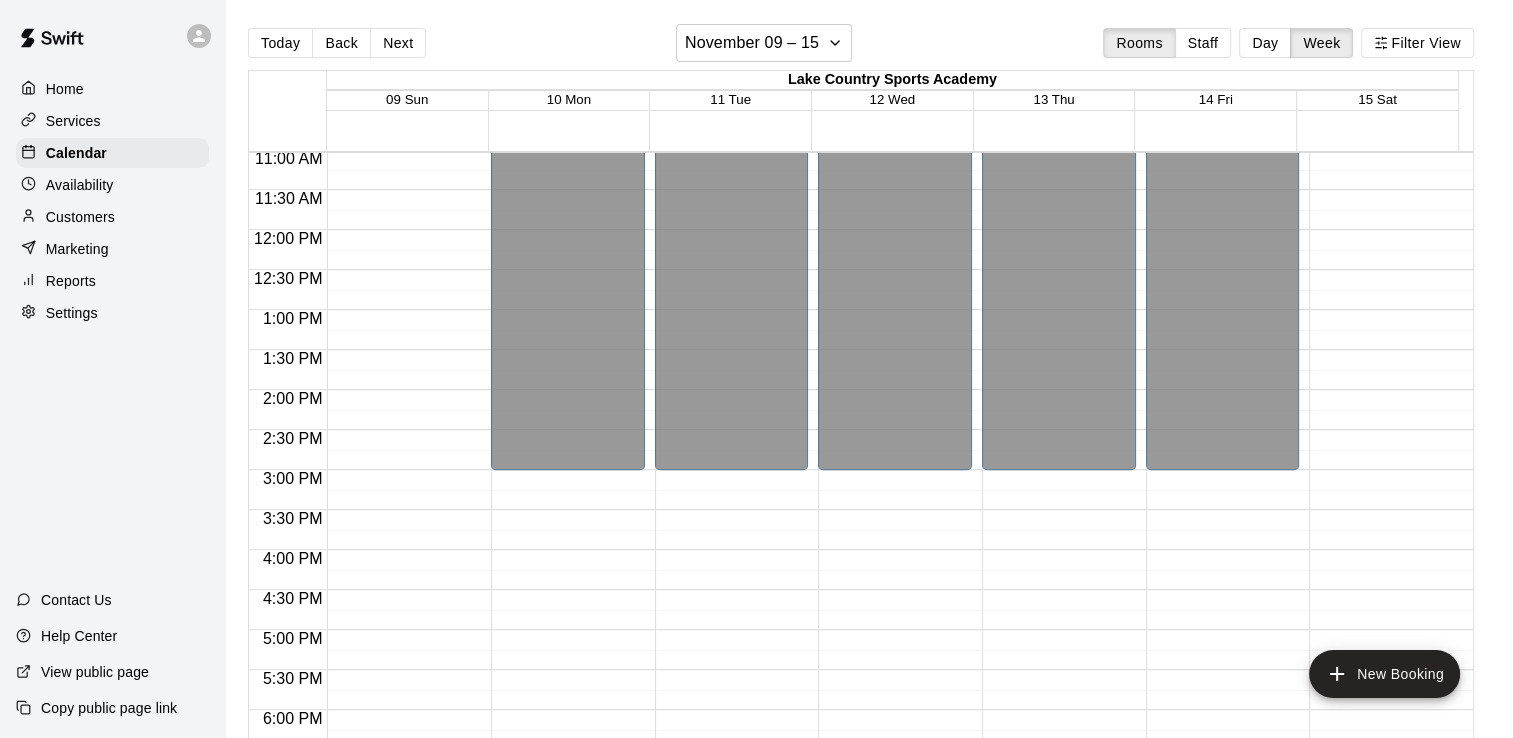 click on "Services" at bounding box center [73, 121] 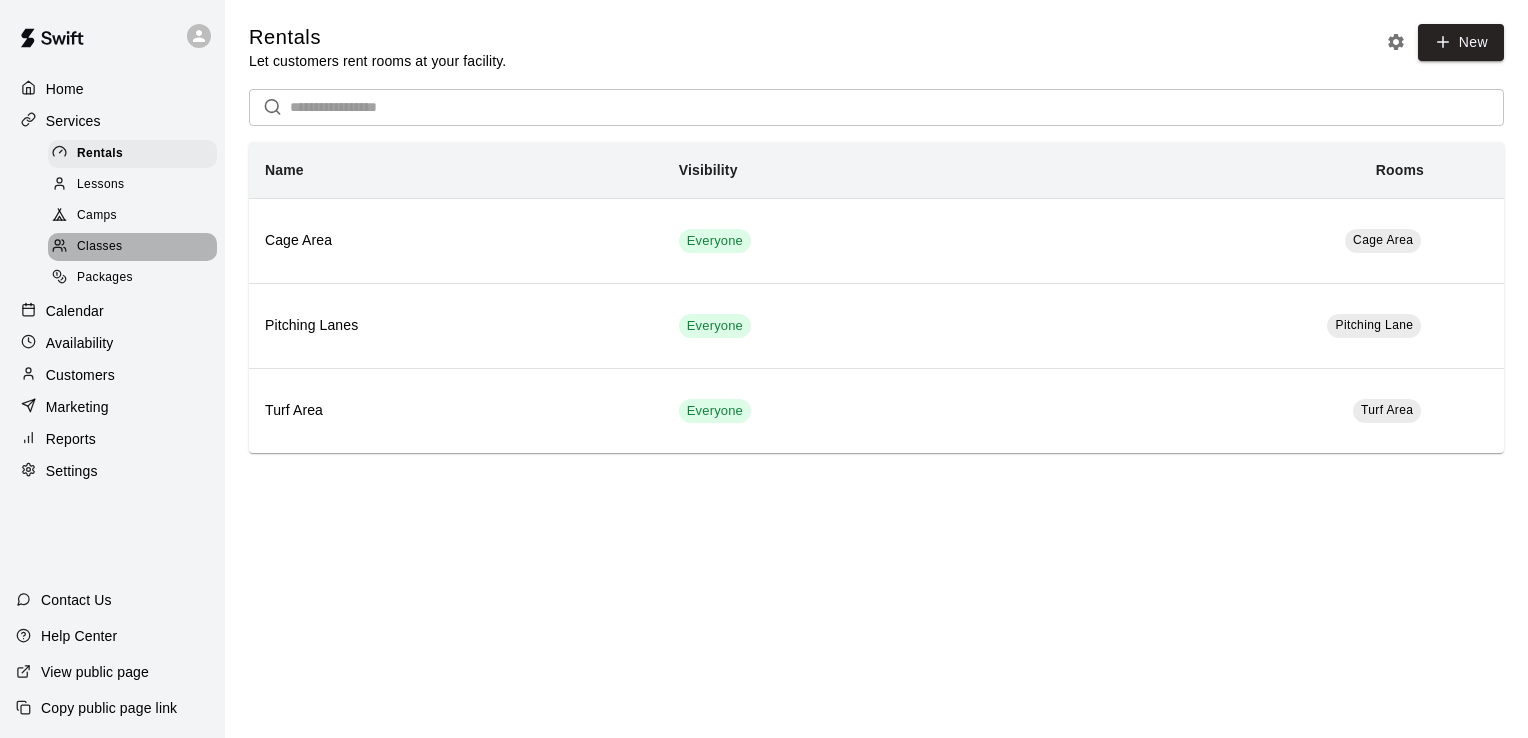 click on "Classes" at bounding box center [99, 247] 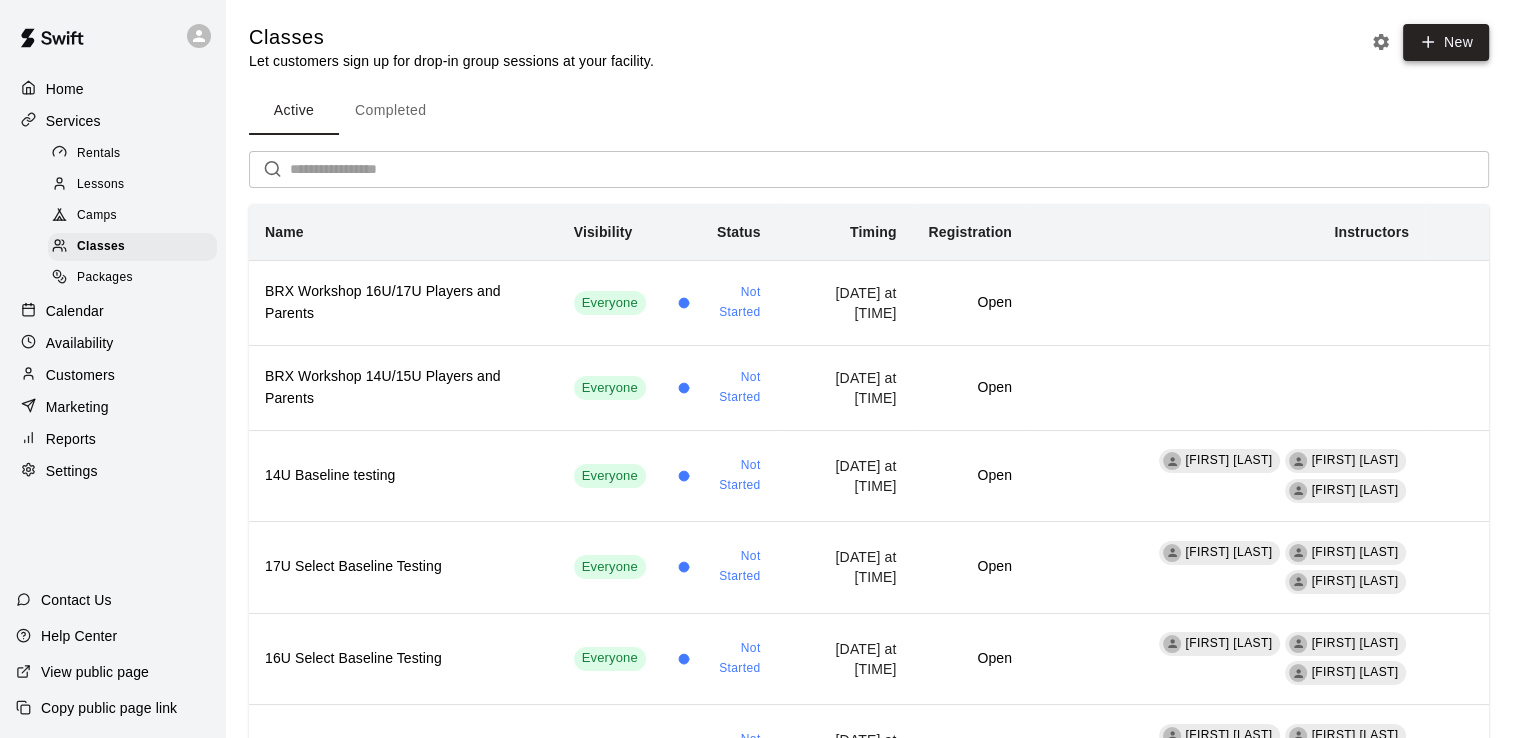 click 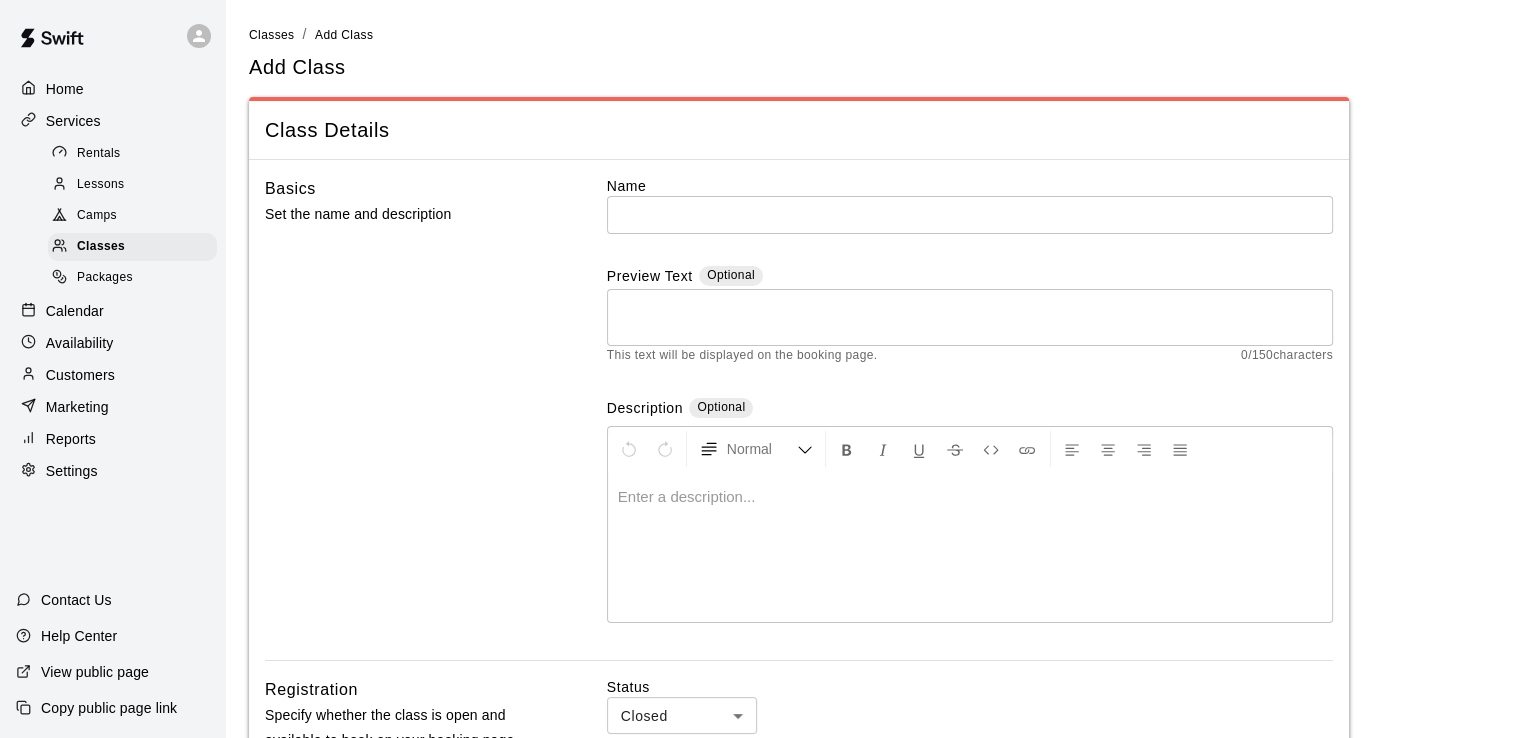 click on "Classes / Add Class" at bounding box center [869, 35] 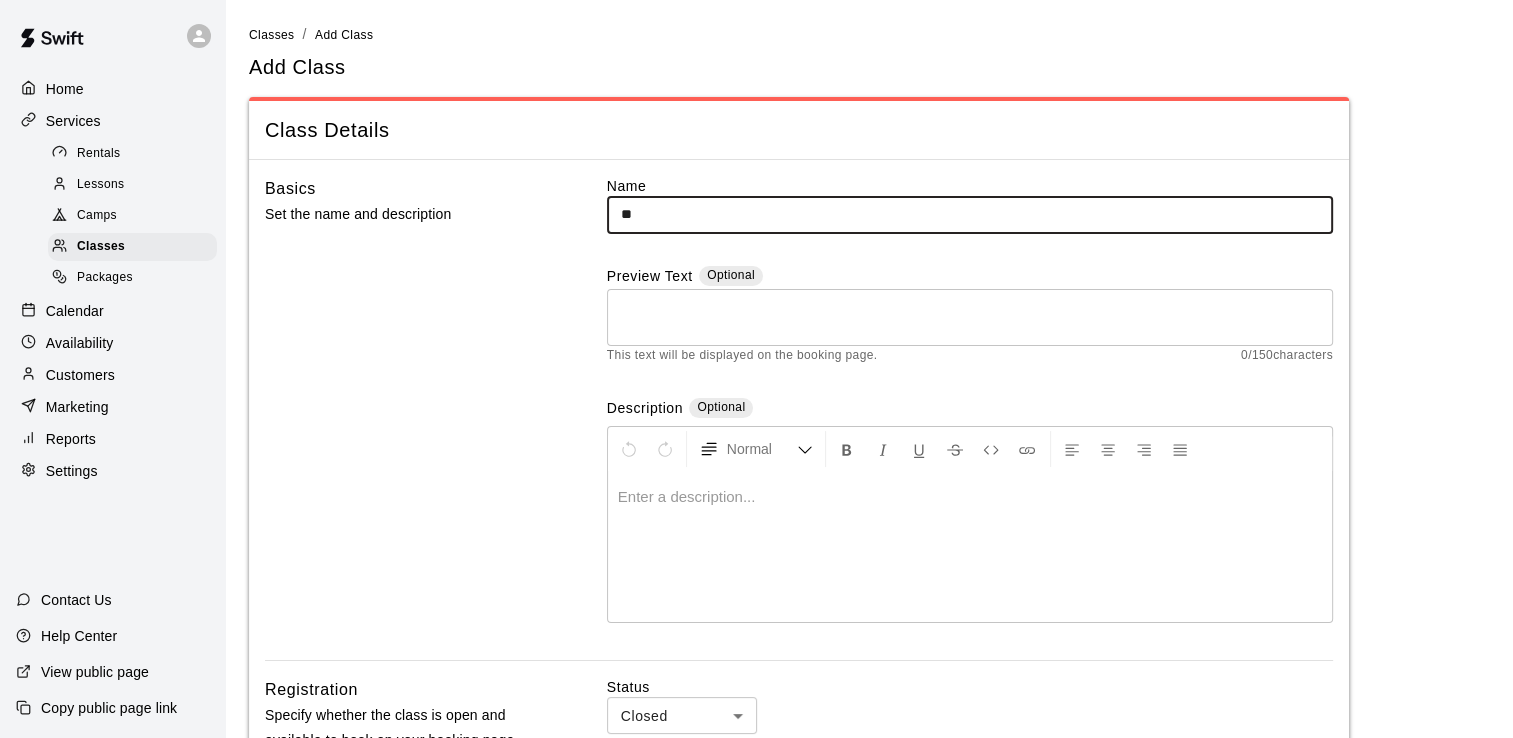 type on "*" 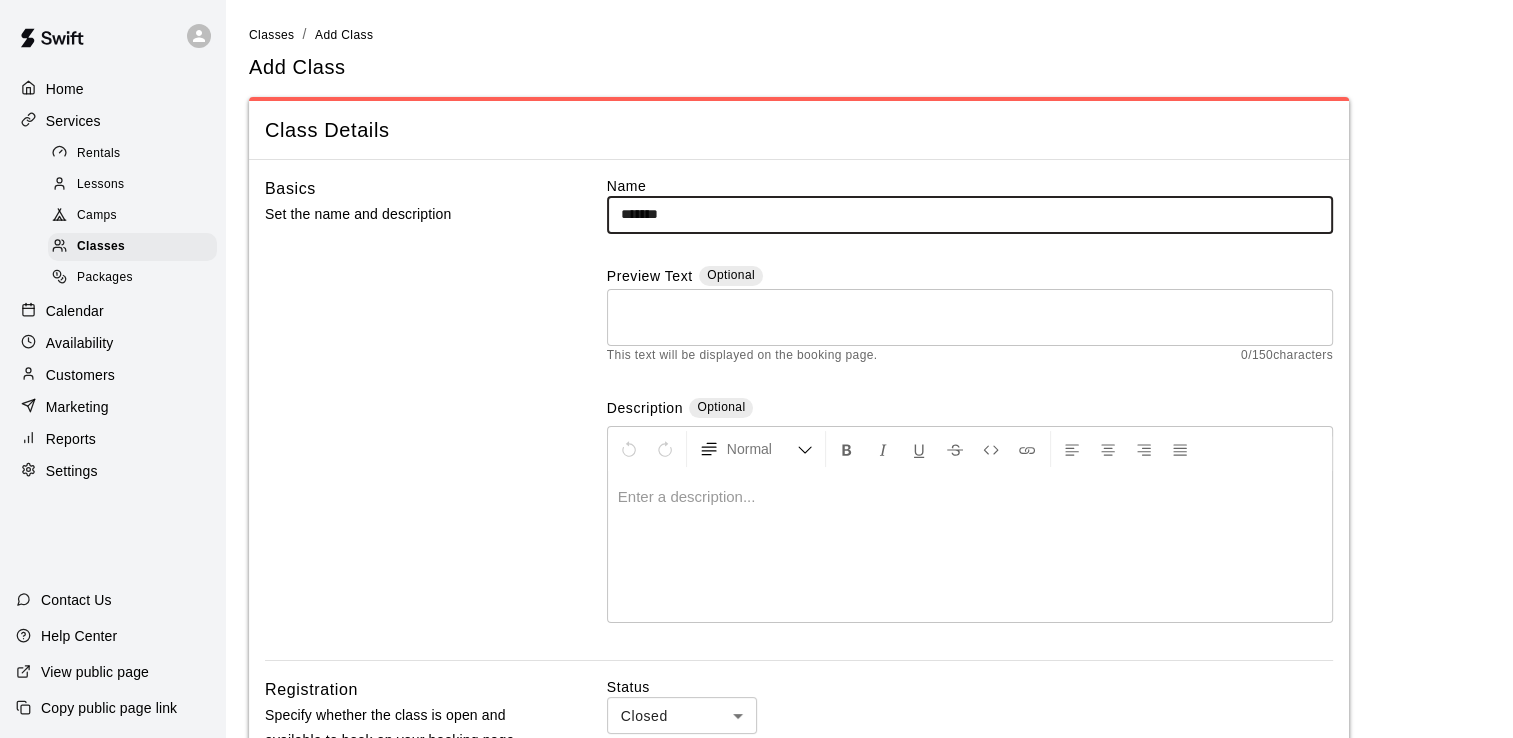 type on "**********" 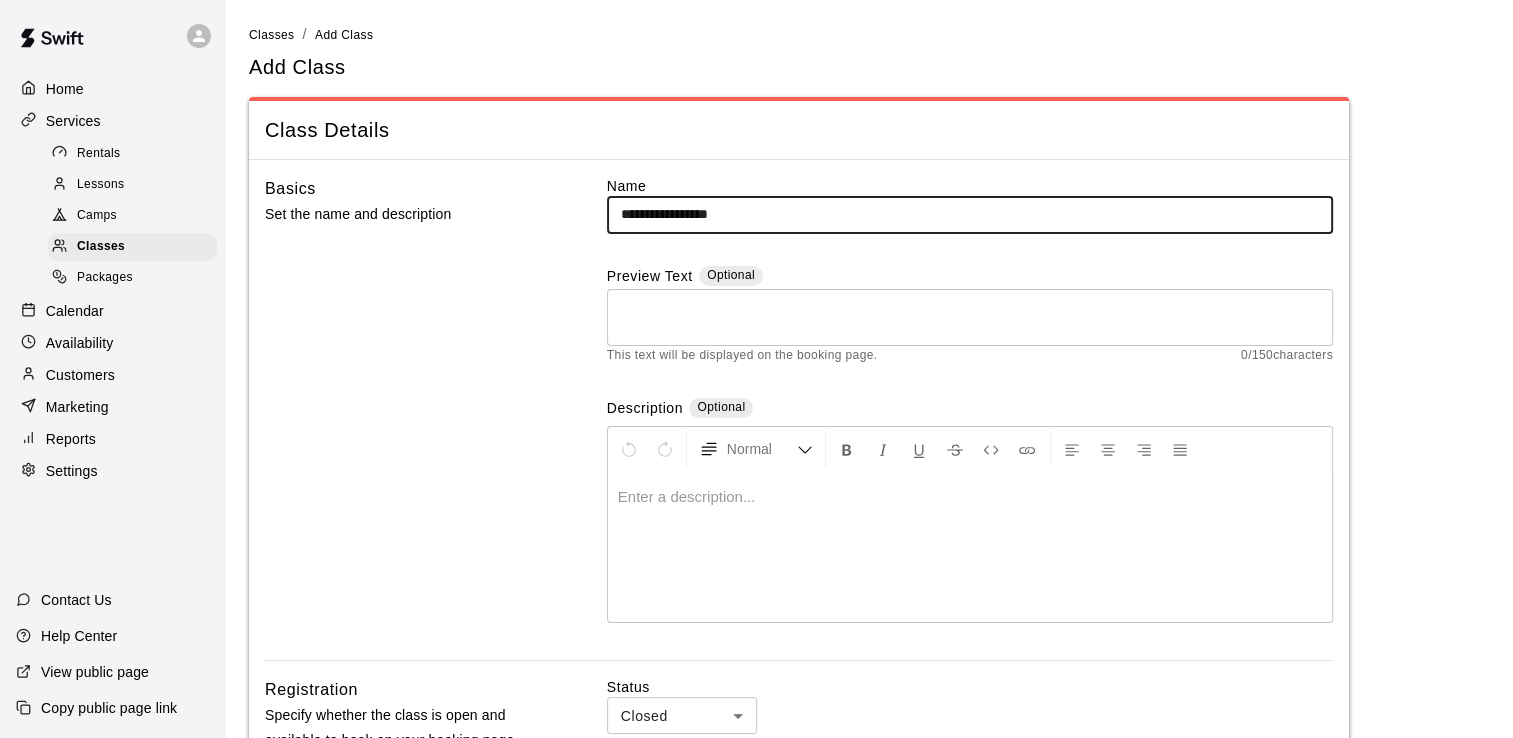 click at bounding box center [970, 317] 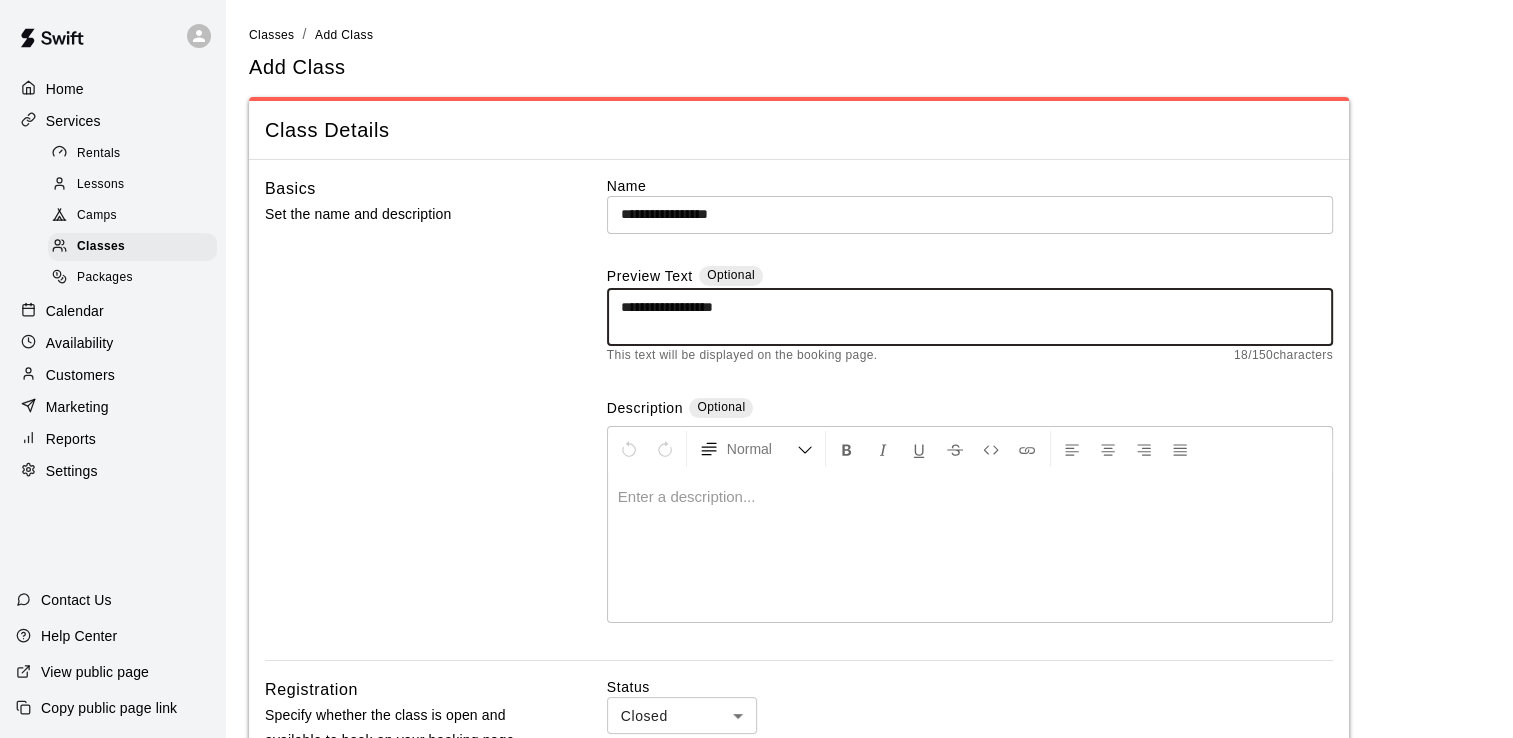 type on "**********" 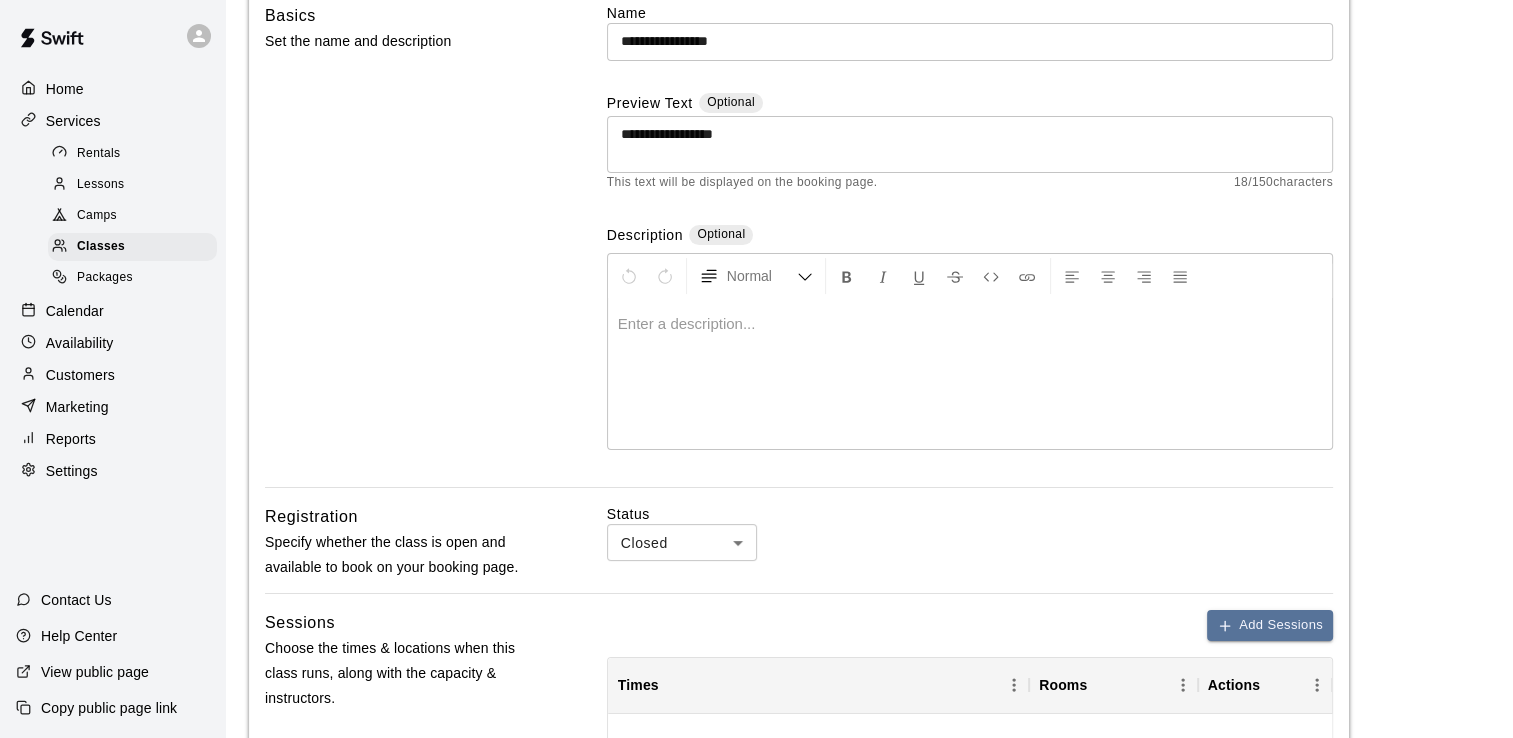 scroll, scrollTop: 177, scrollLeft: 0, axis: vertical 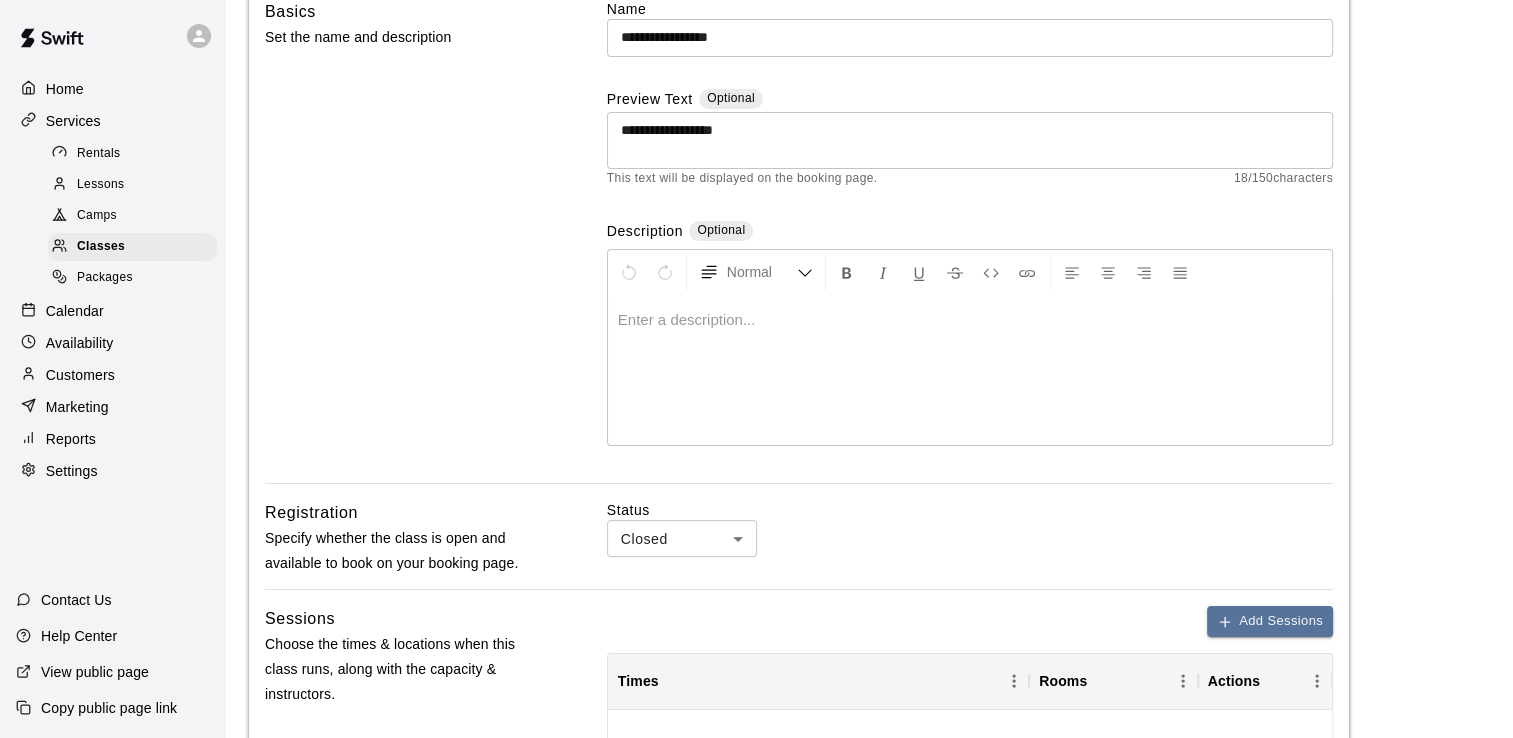 click on "**********" at bounding box center (756, 647) 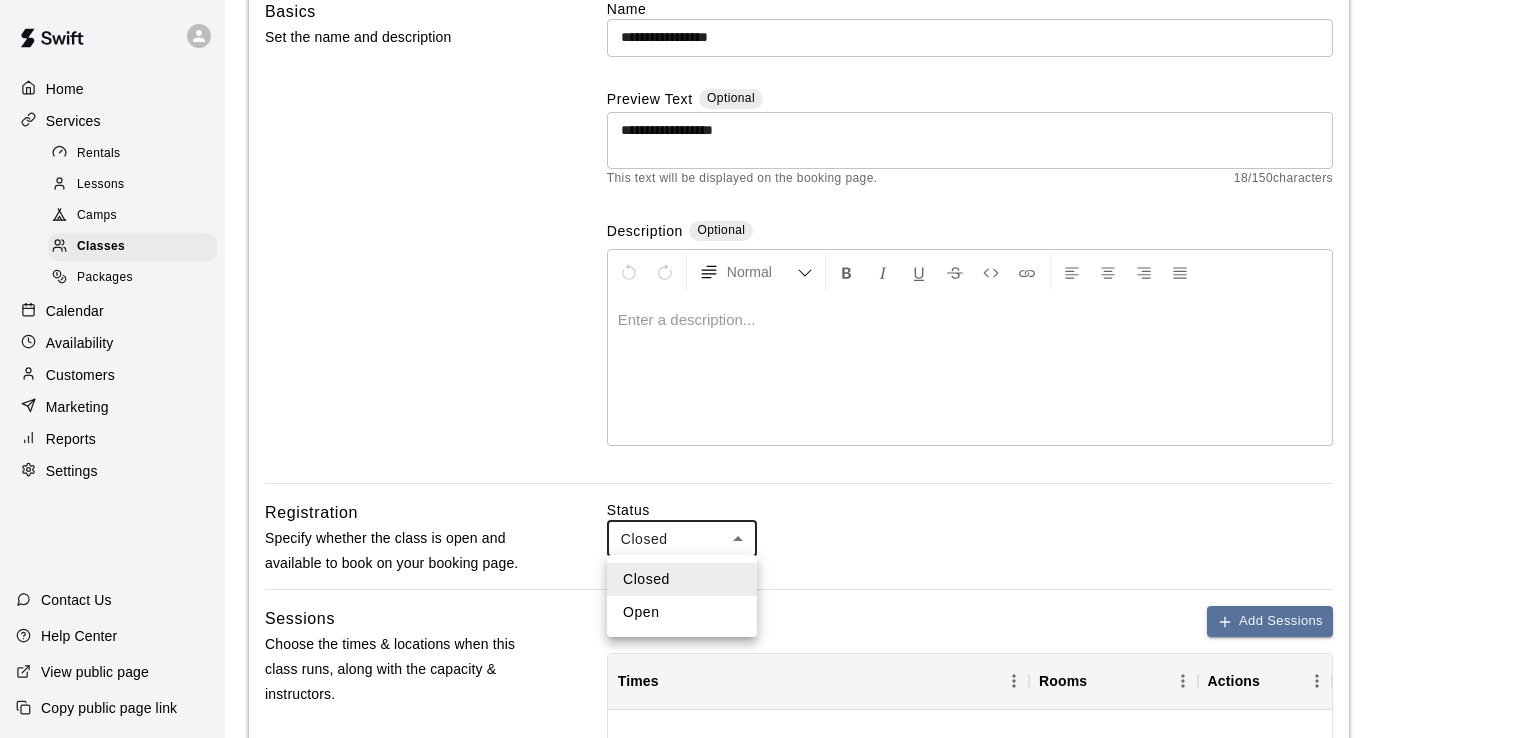 click on "Open" at bounding box center (682, 612) 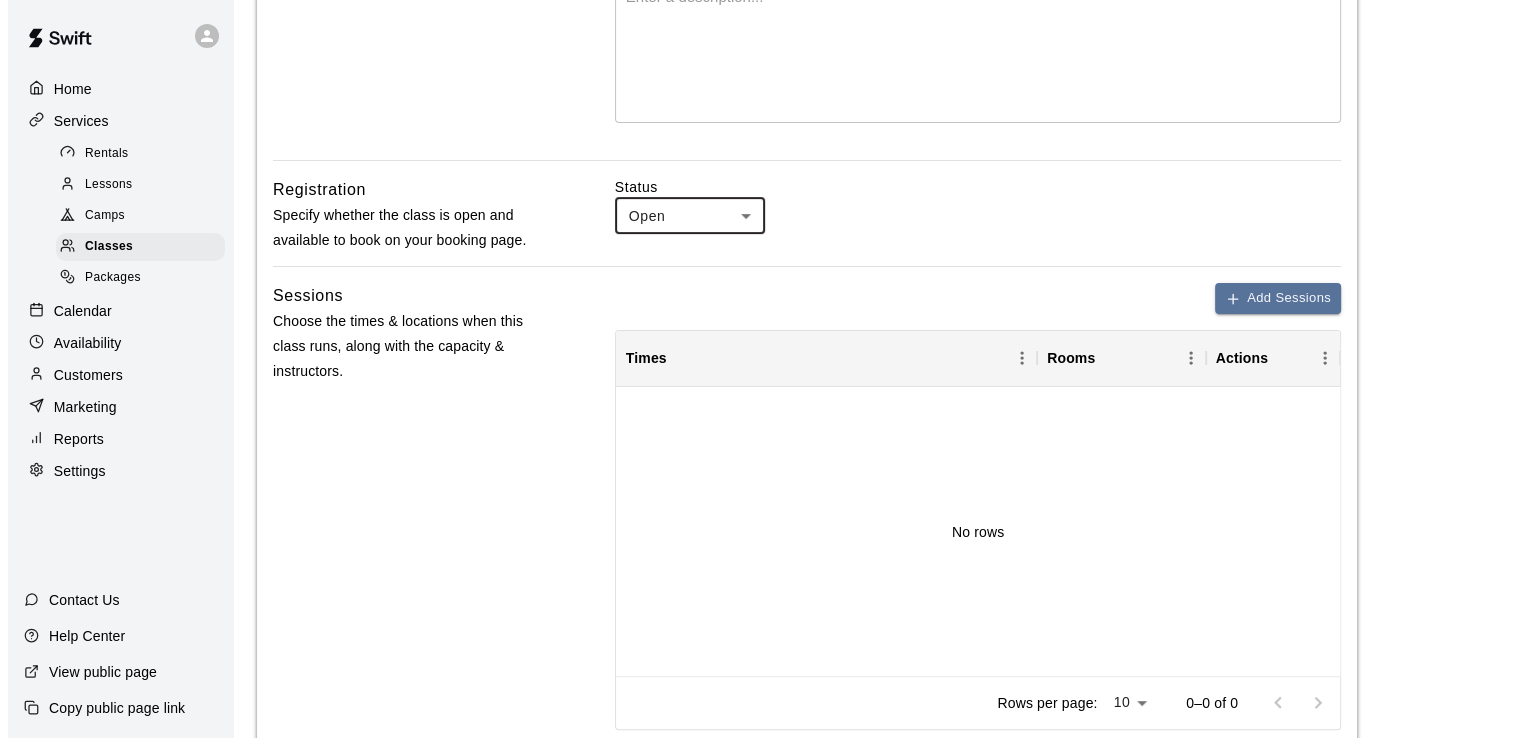 scroll, scrollTop: 504, scrollLeft: 0, axis: vertical 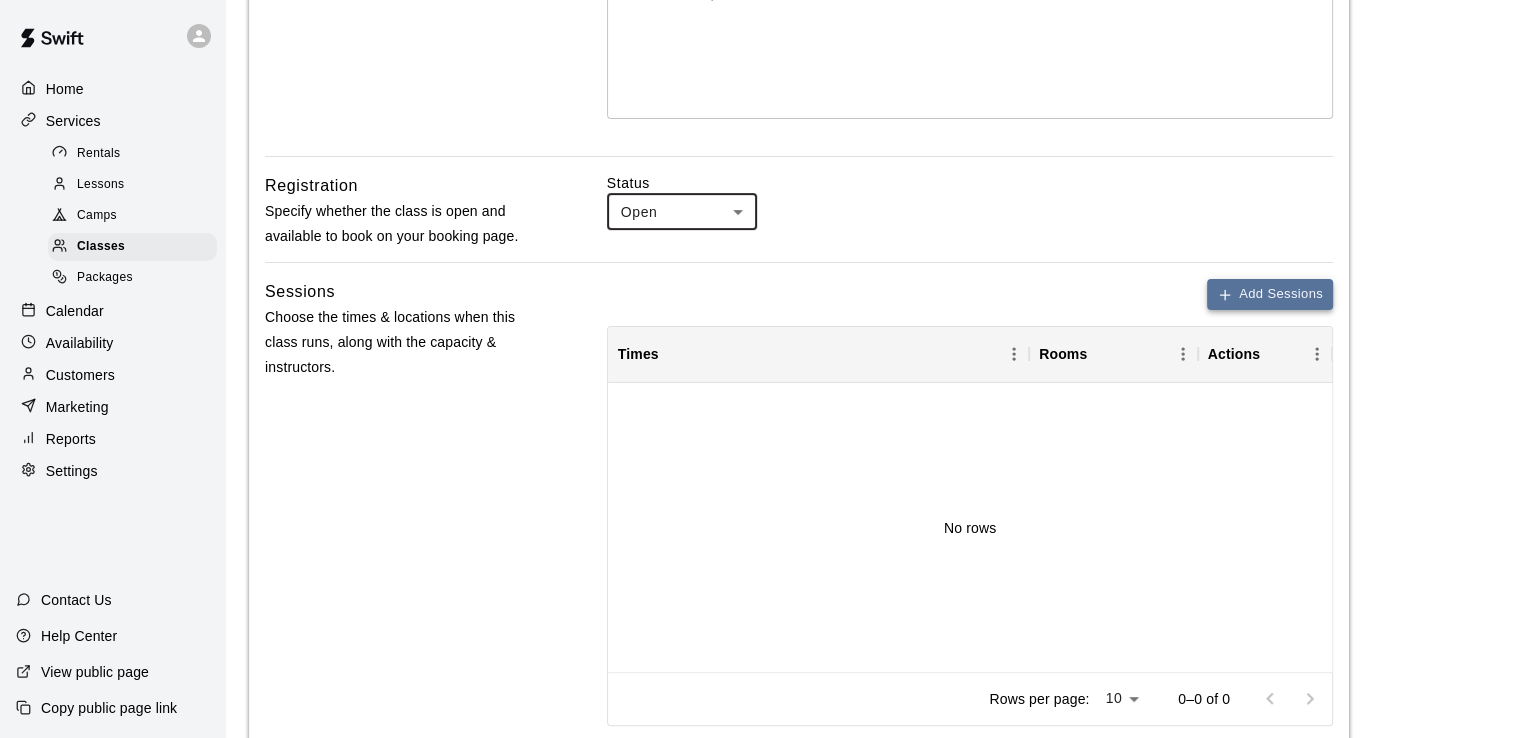 click on "Add Sessions" at bounding box center (1270, 294) 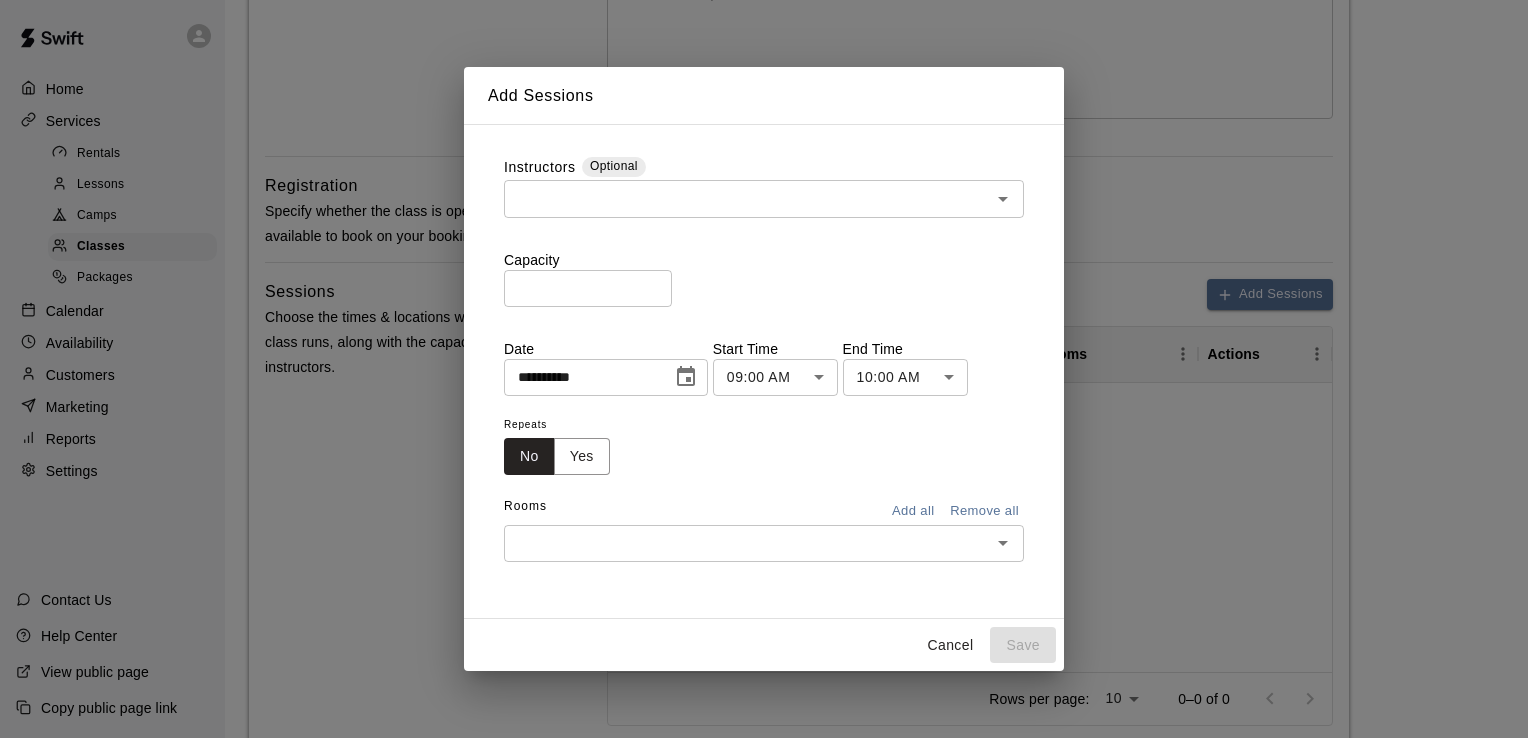 click 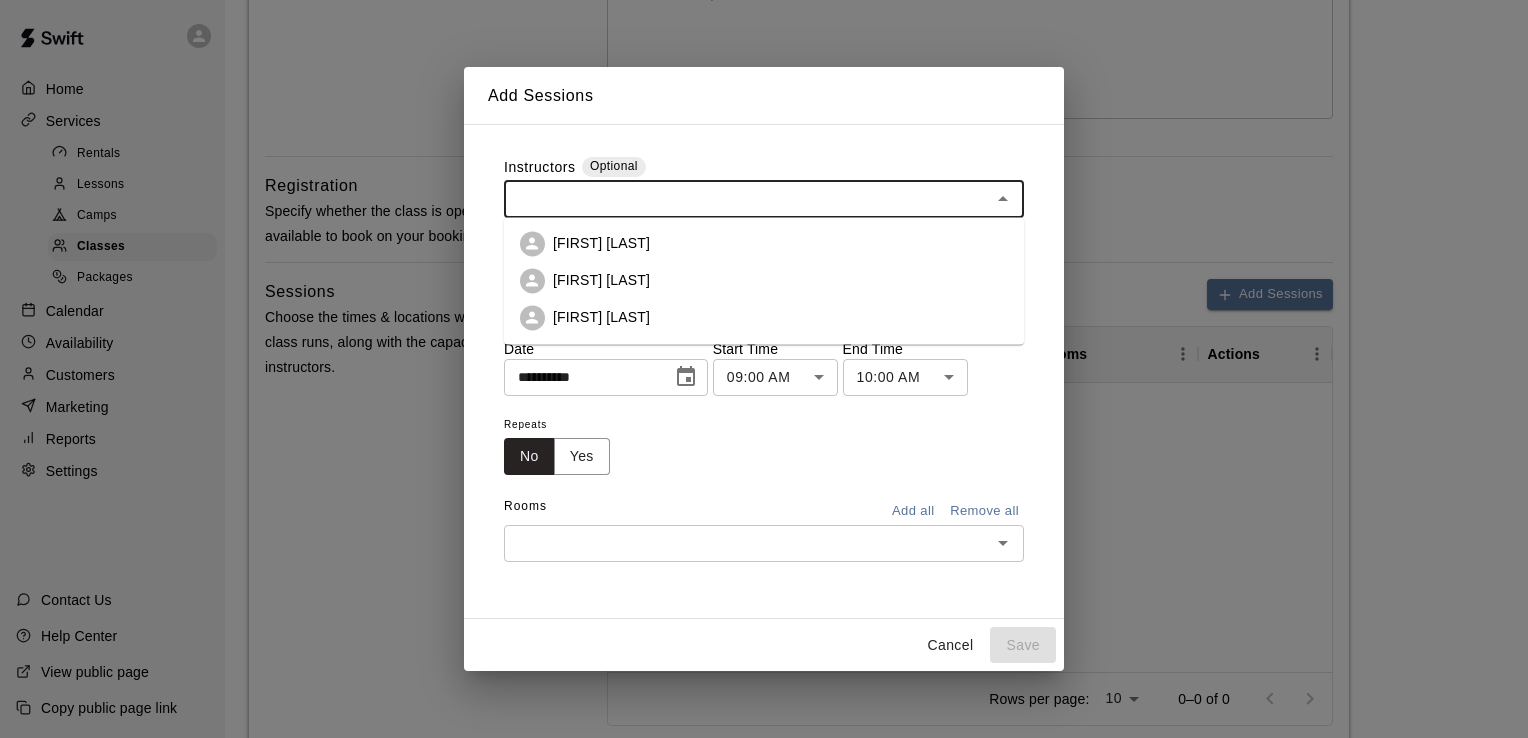 click on "[FIRST] [LAST]" at bounding box center [764, 317] 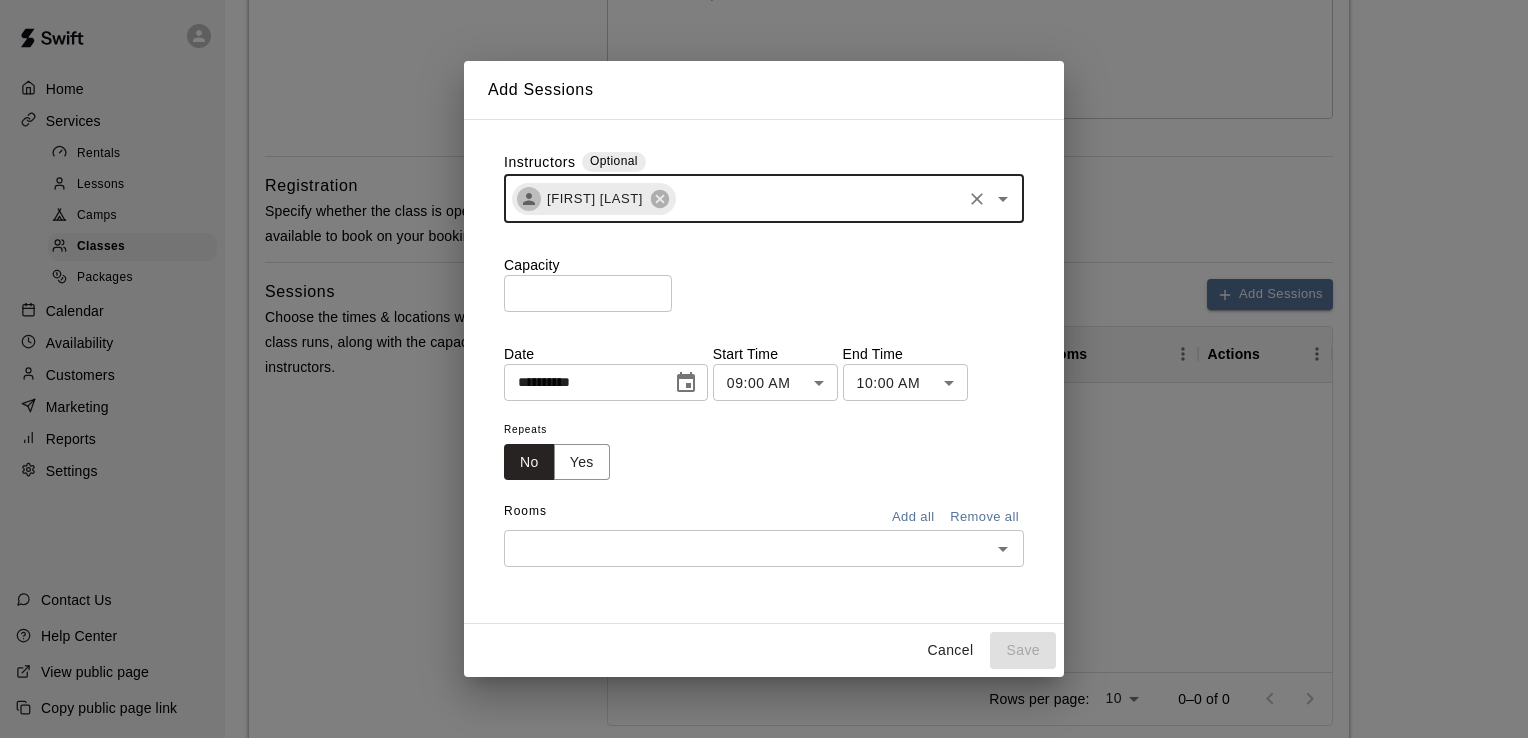 click on "*" at bounding box center (588, 293) 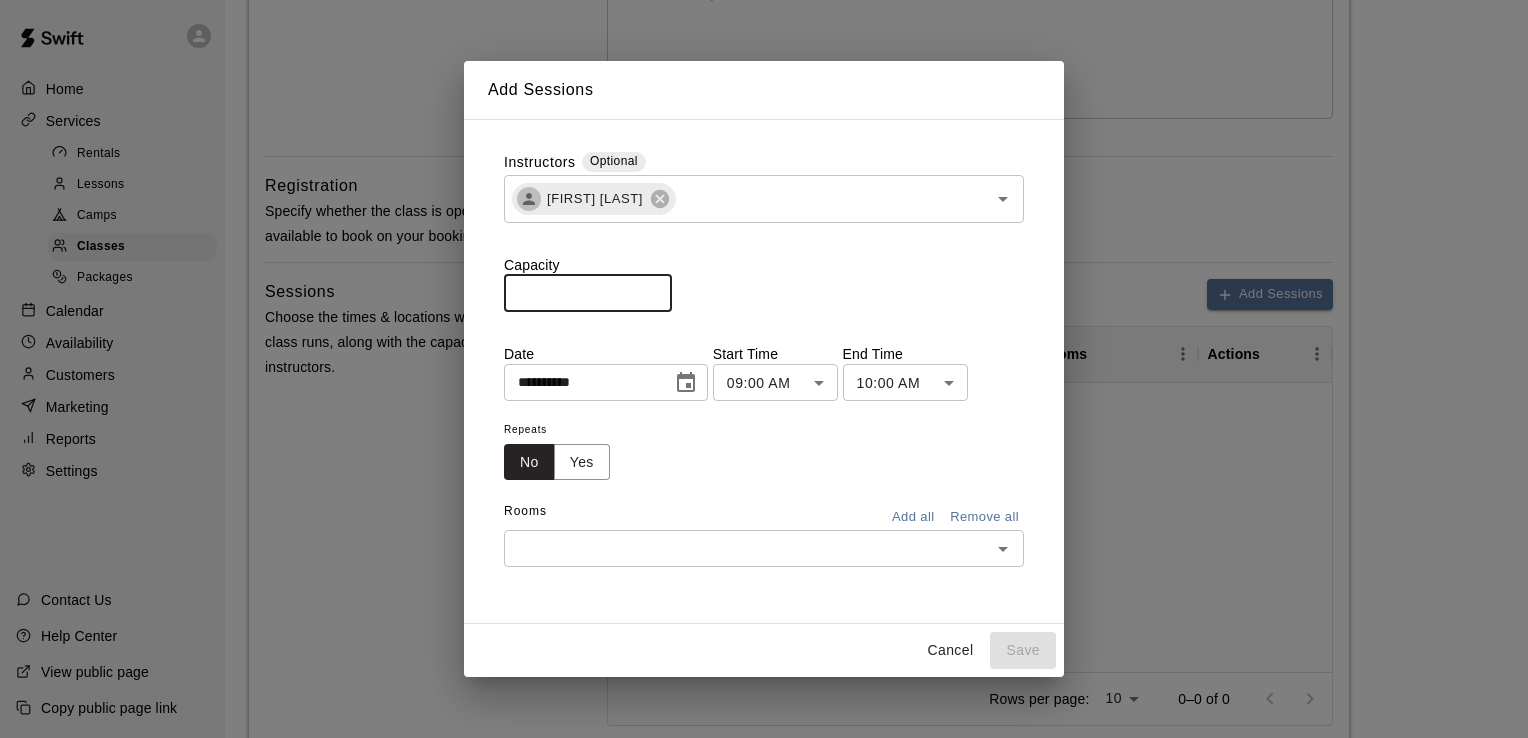 type on "**" 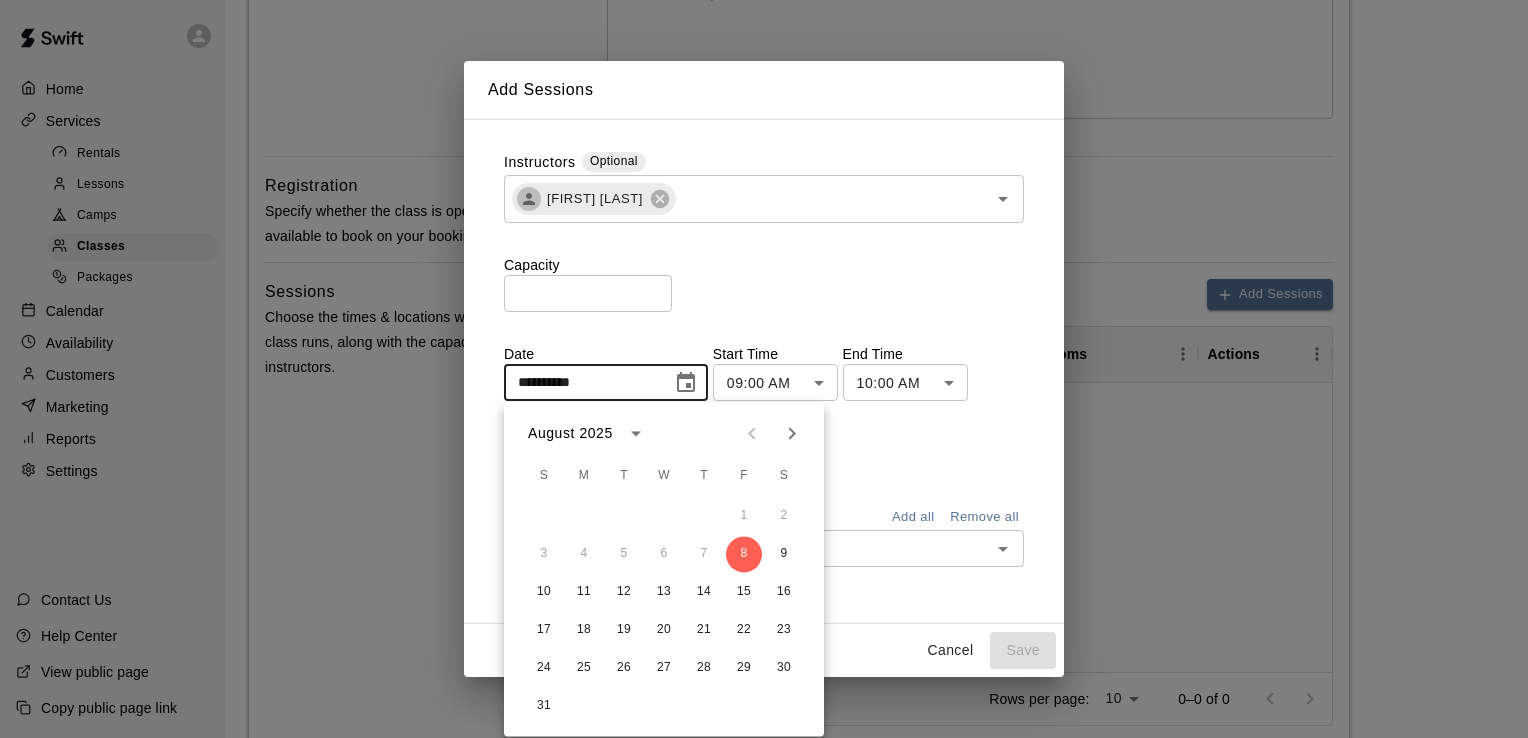 click 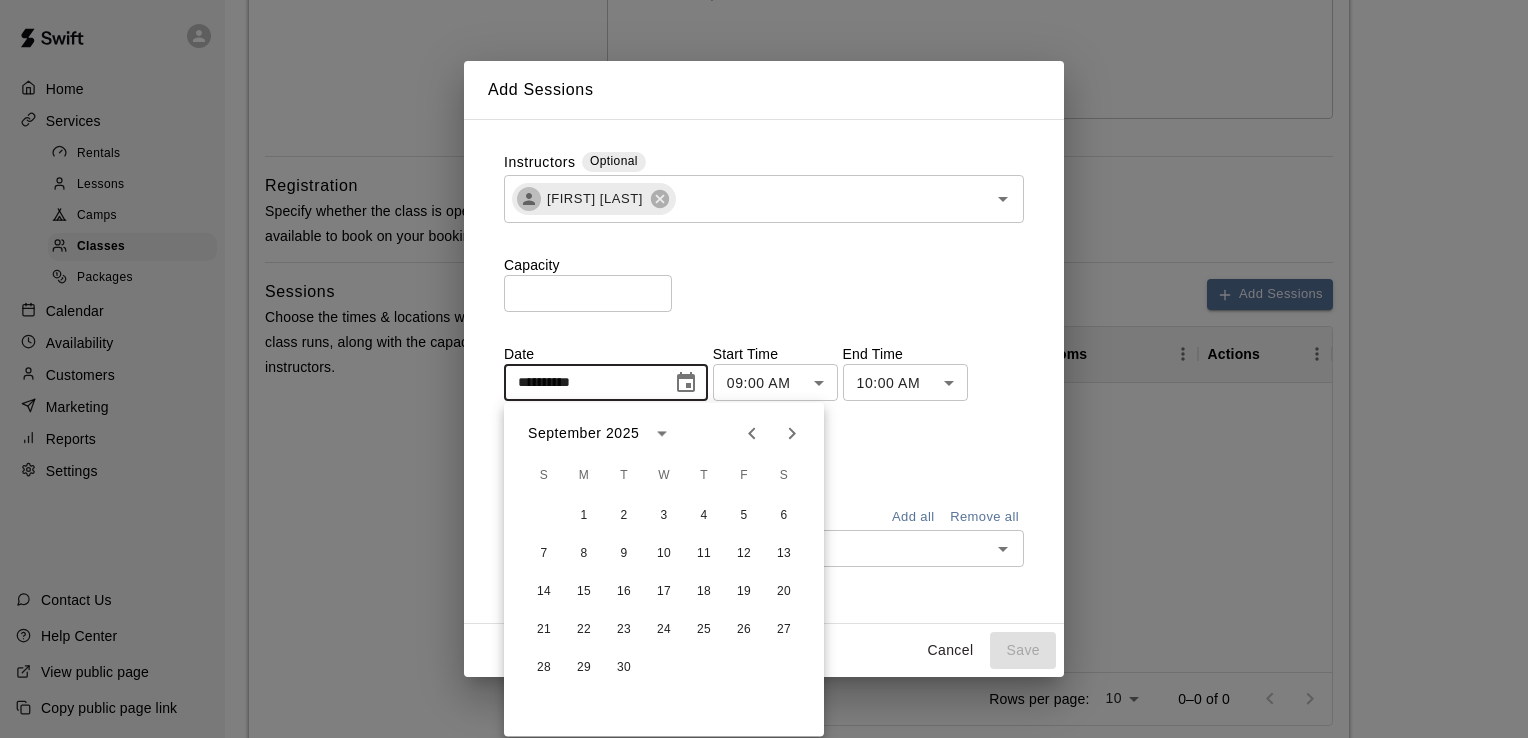 click 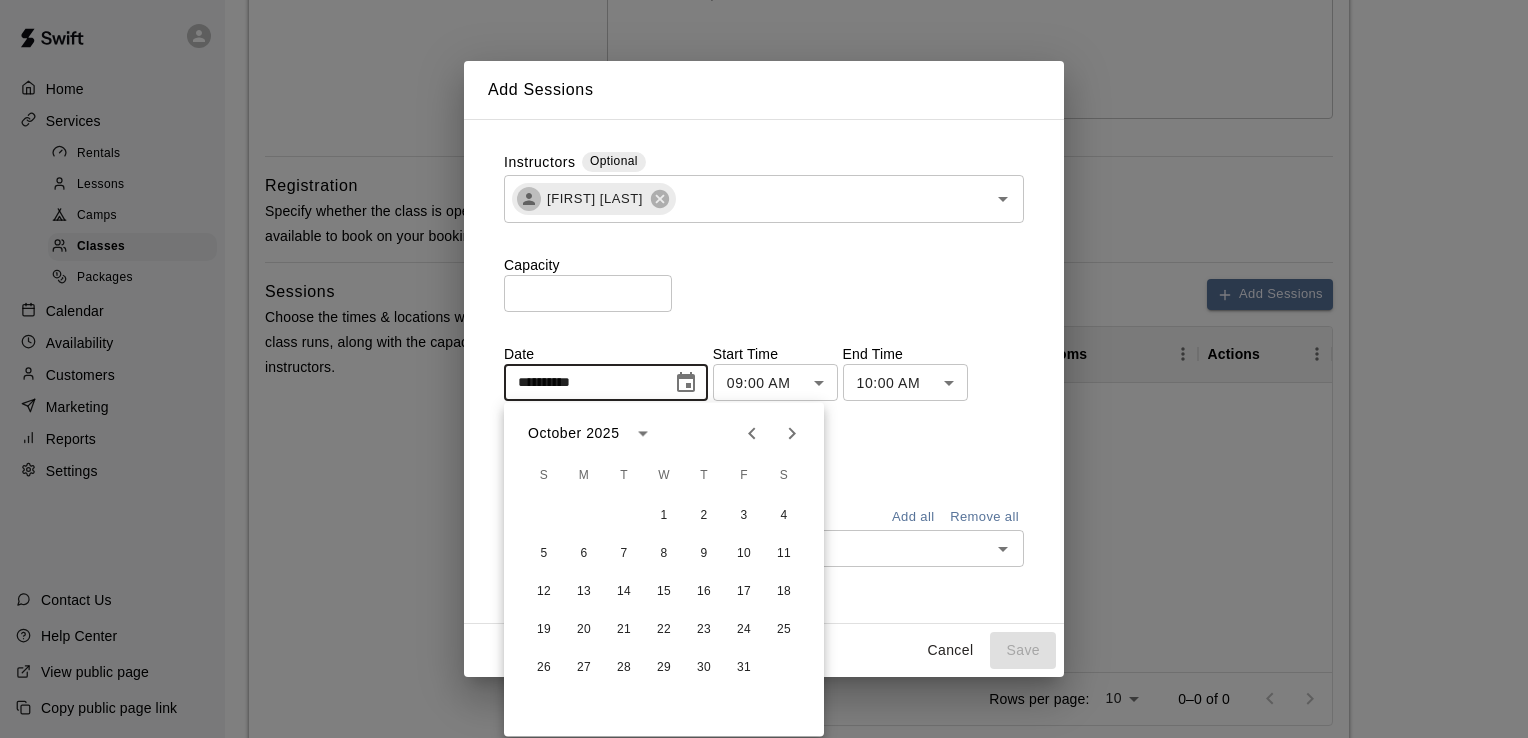 click 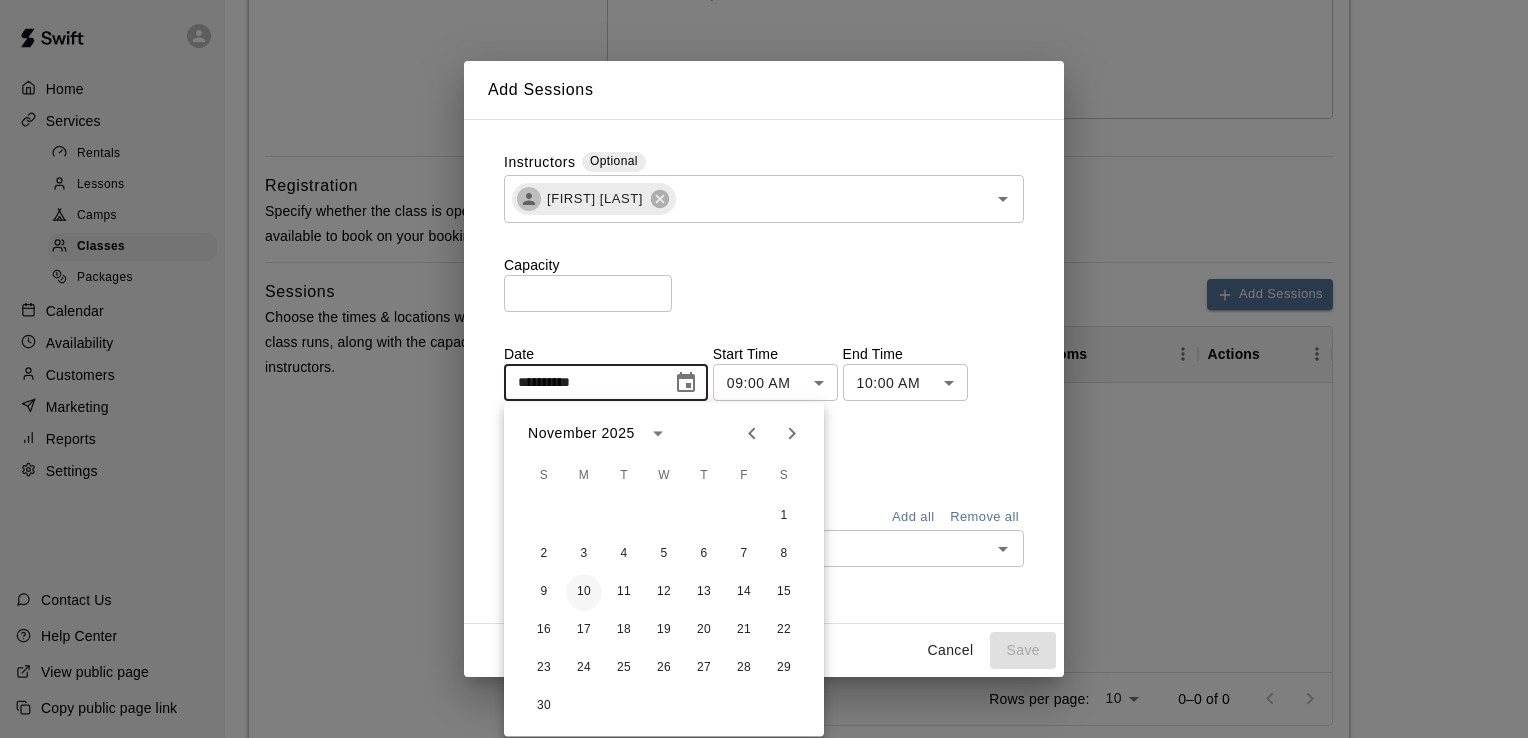 click on "10" at bounding box center (584, 592) 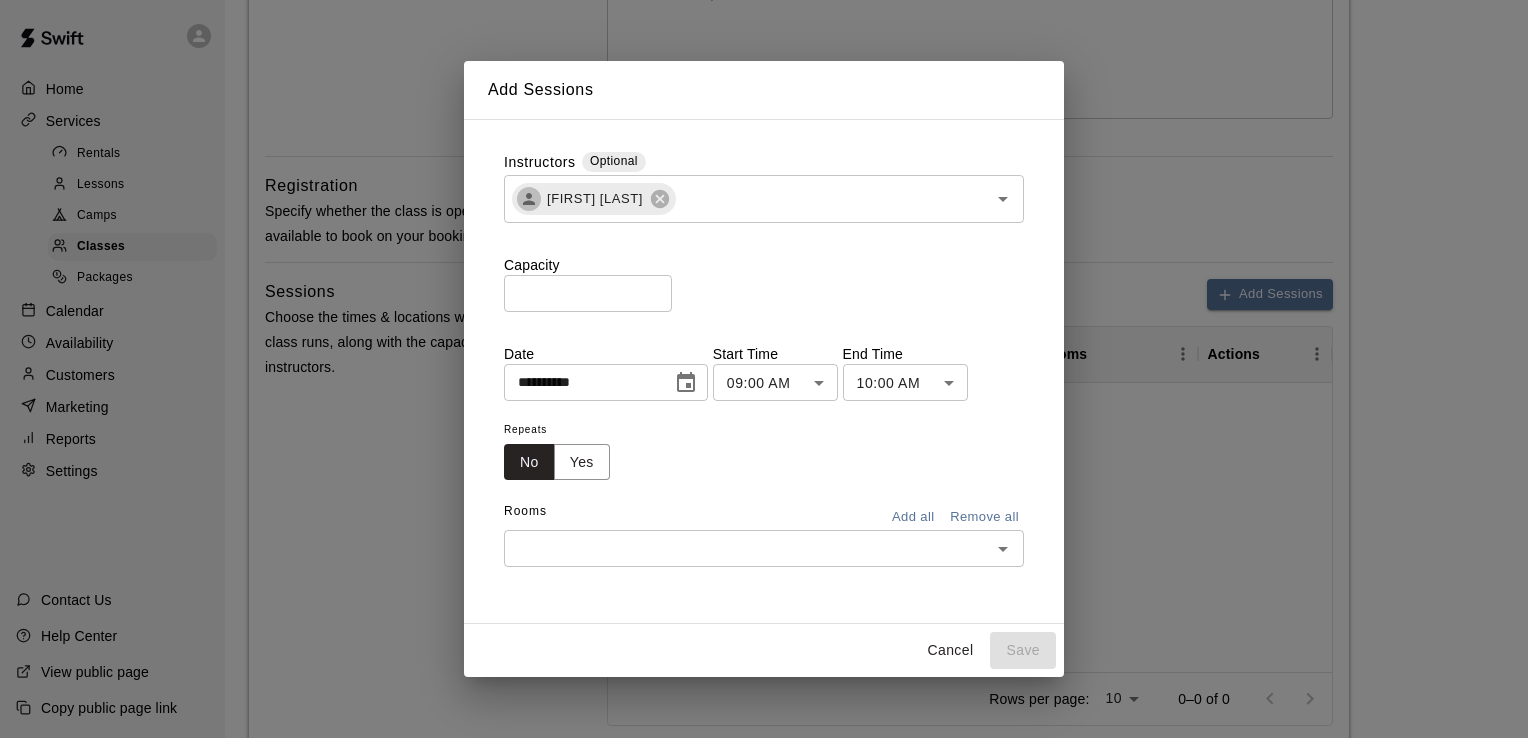 type on "**********" 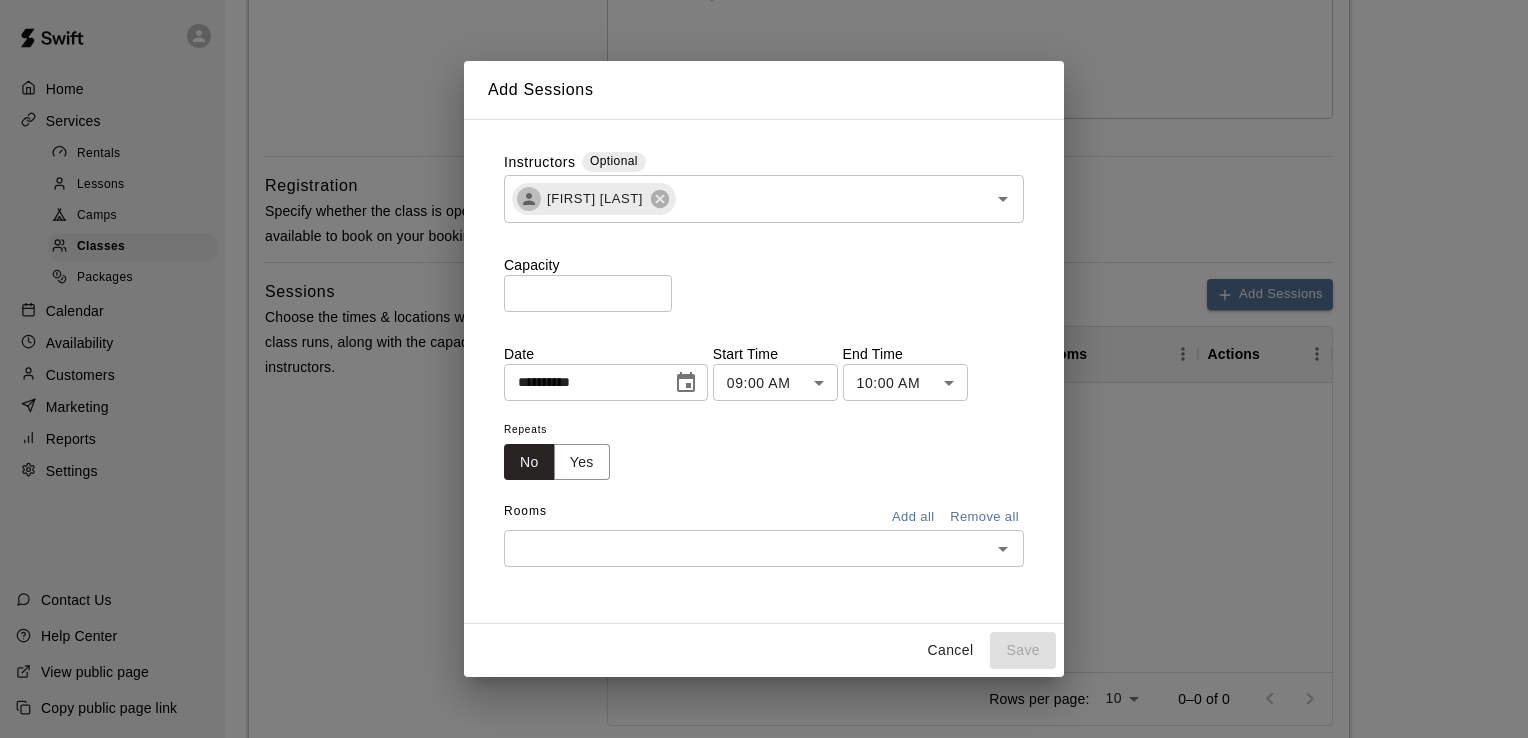 click on "**********" at bounding box center (764, 320) 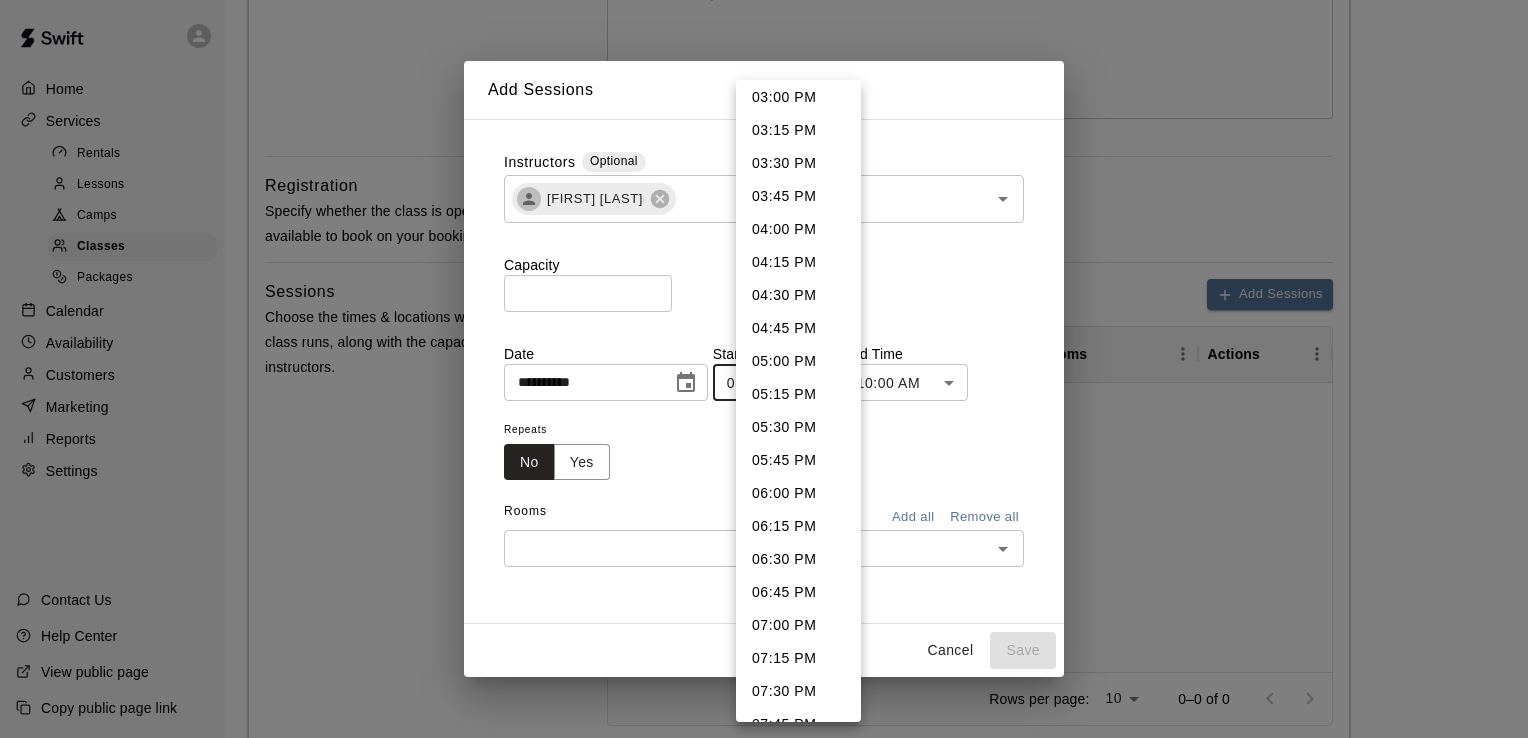 scroll, scrollTop: 1995, scrollLeft: 0, axis: vertical 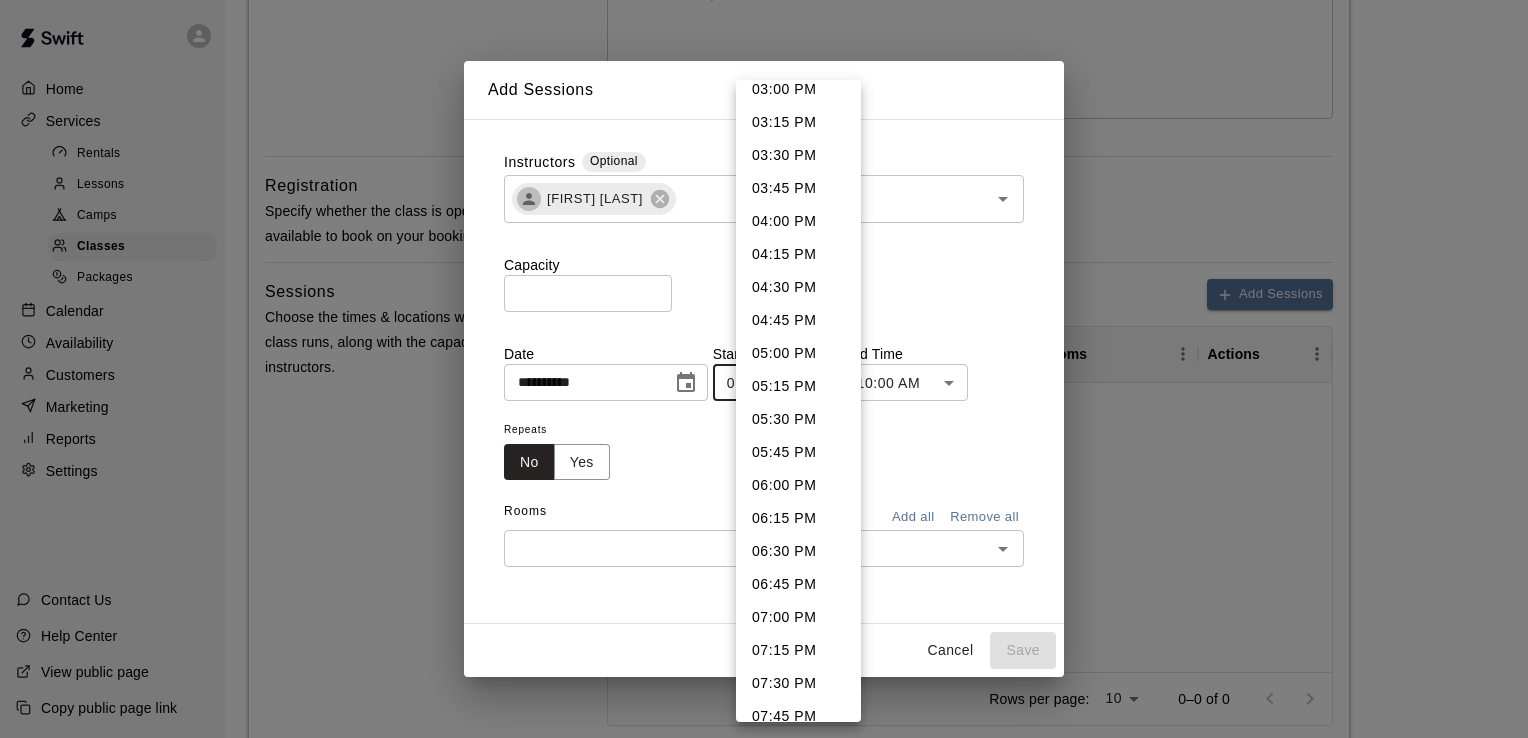 click on "05:00 PM" at bounding box center (798, 353) 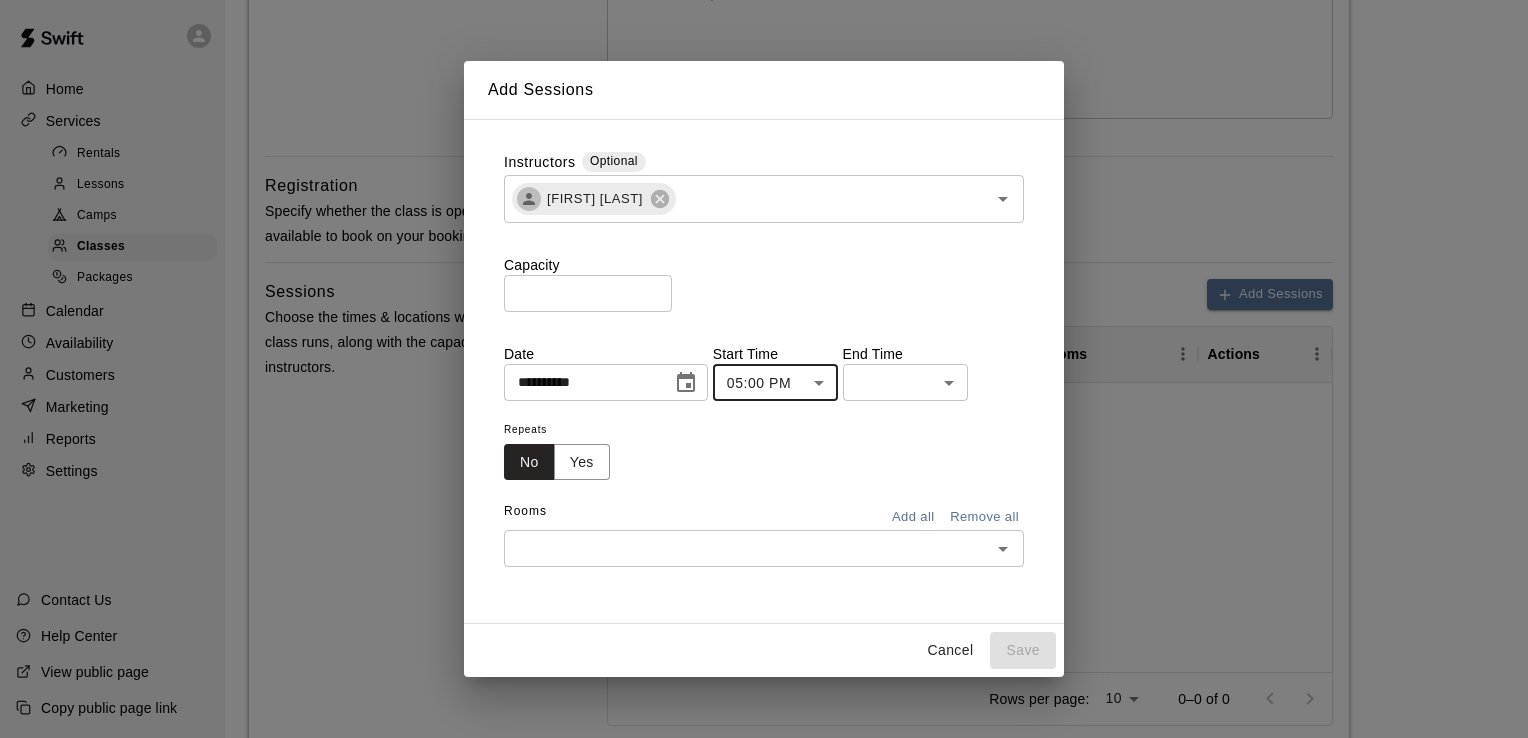 click on "**********" at bounding box center [764, 320] 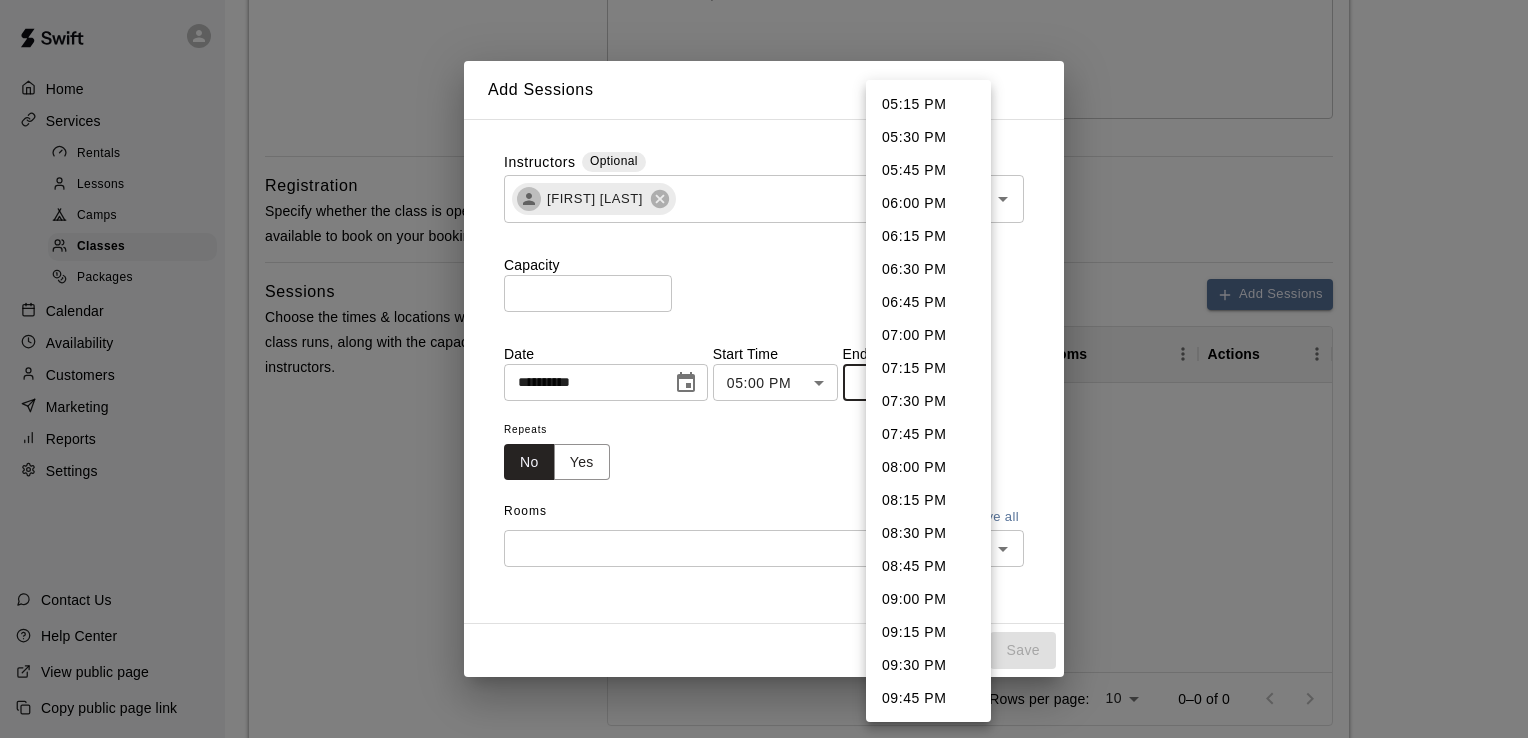 click on "06:30 PM" at bounding box center (928, 269) 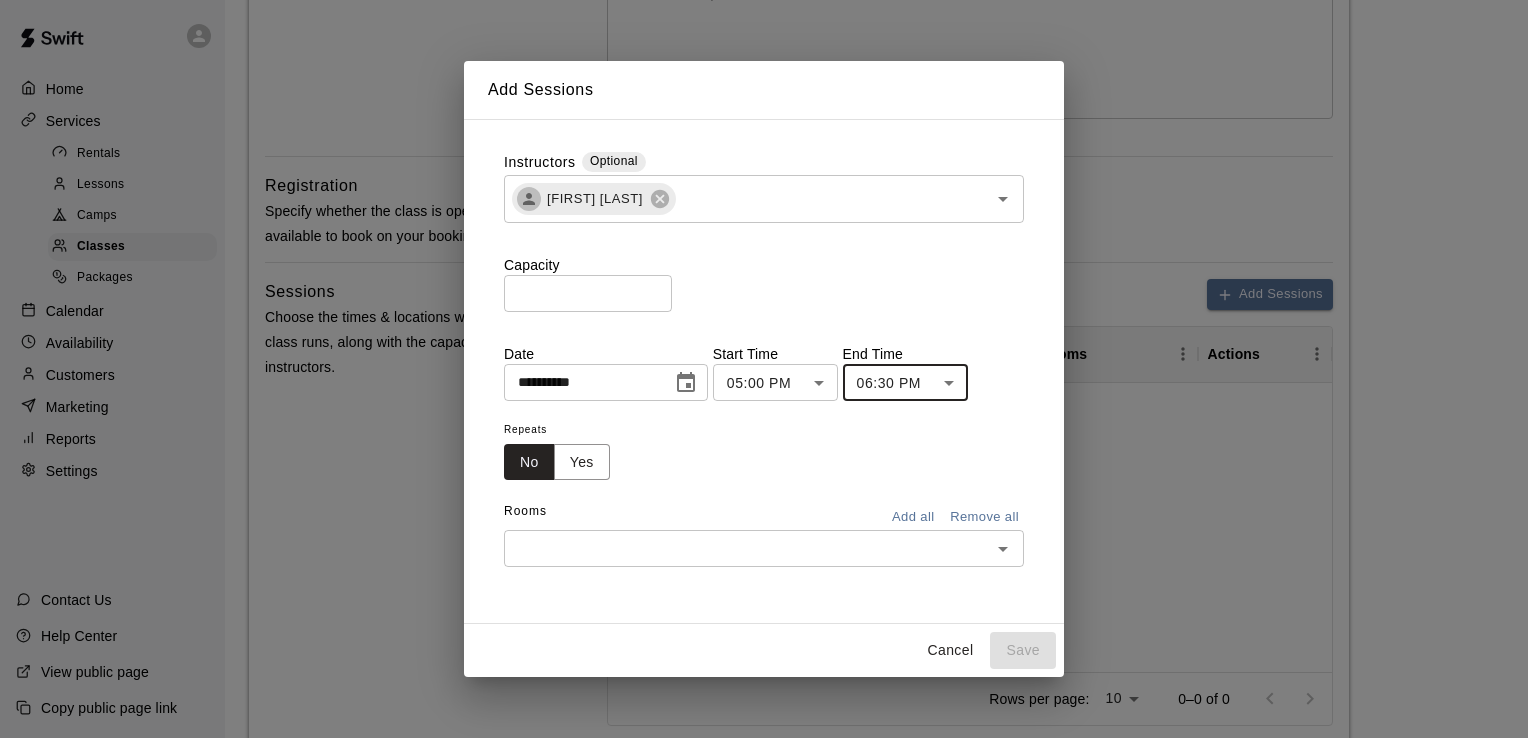 click at bounding box center [747, 548] 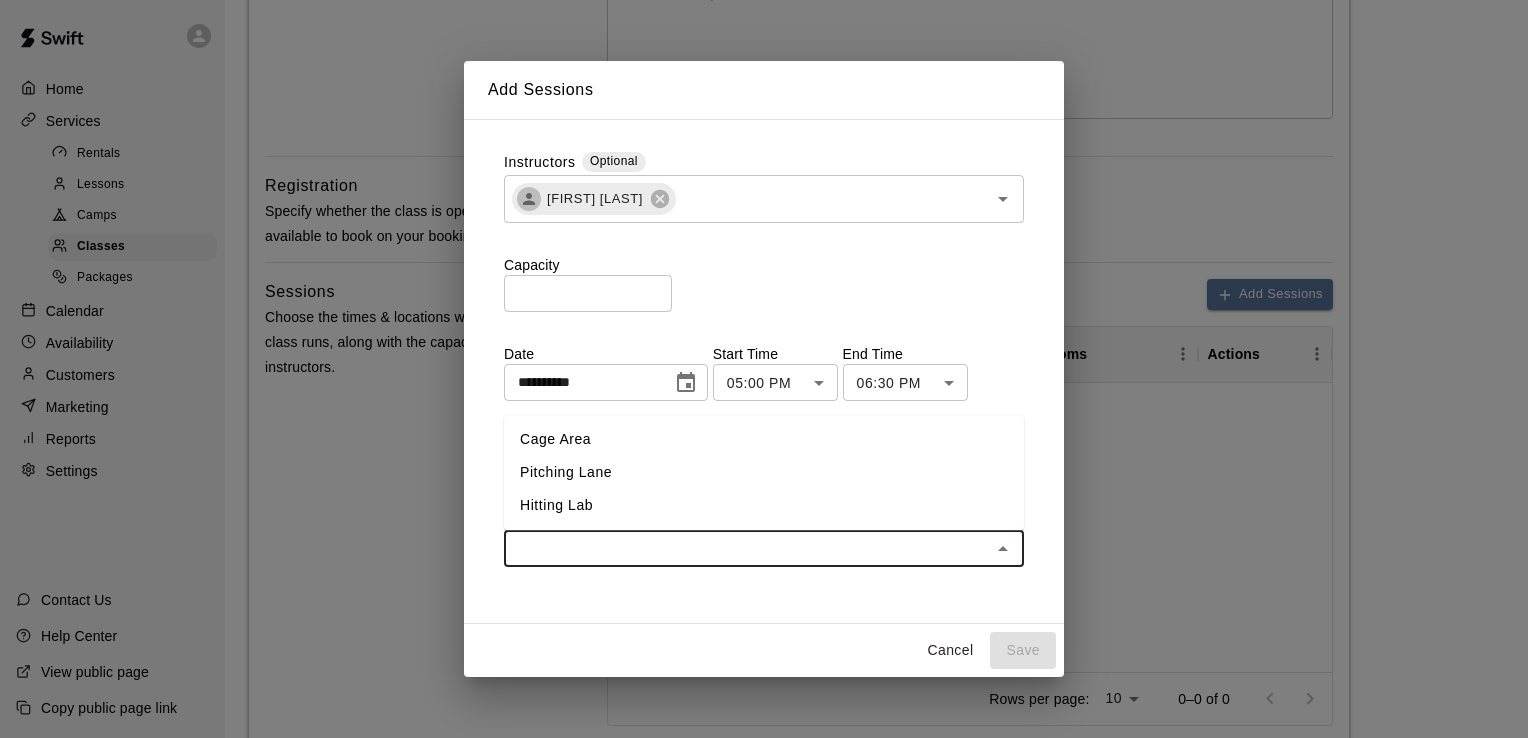 click on "Hitting Lab" at bounding box center (764, 506) 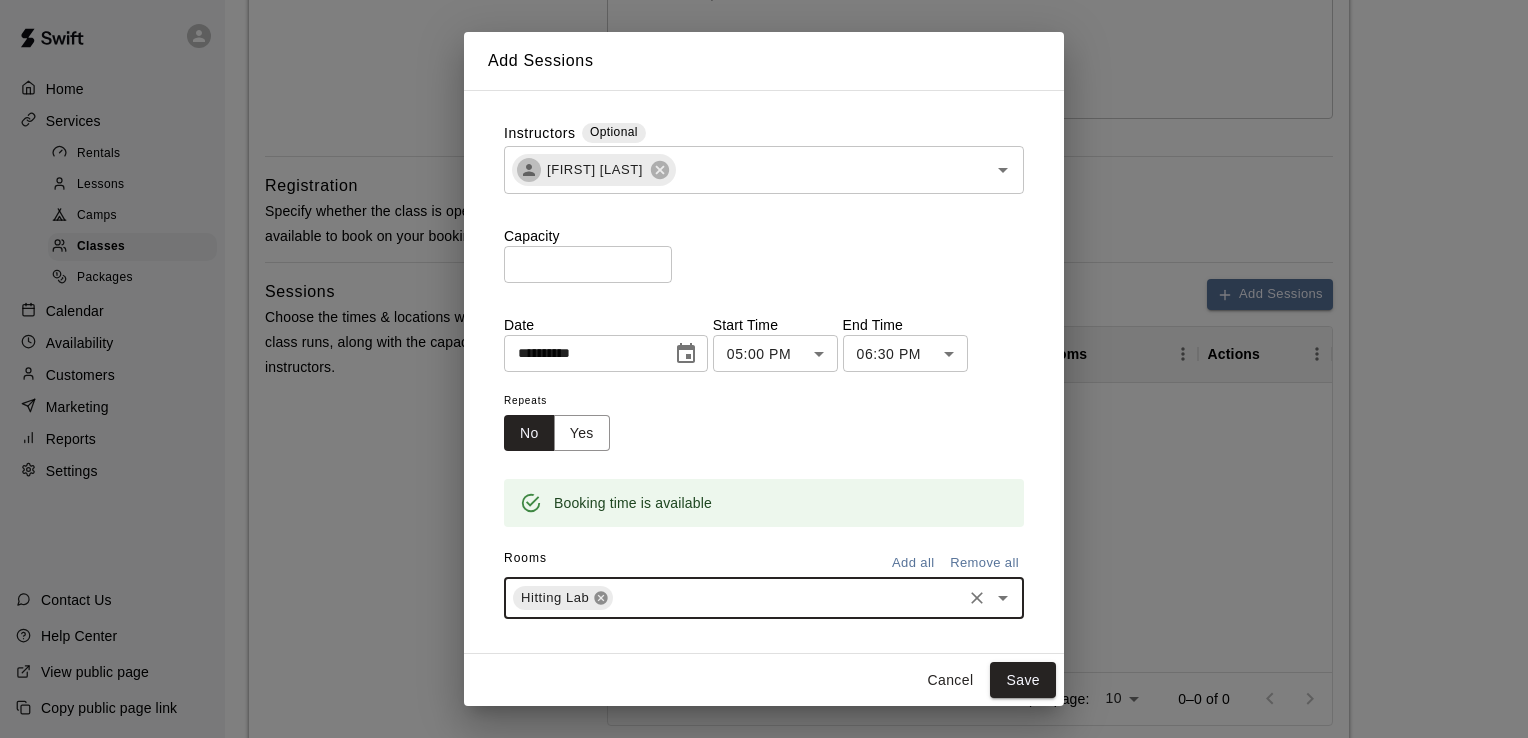 click 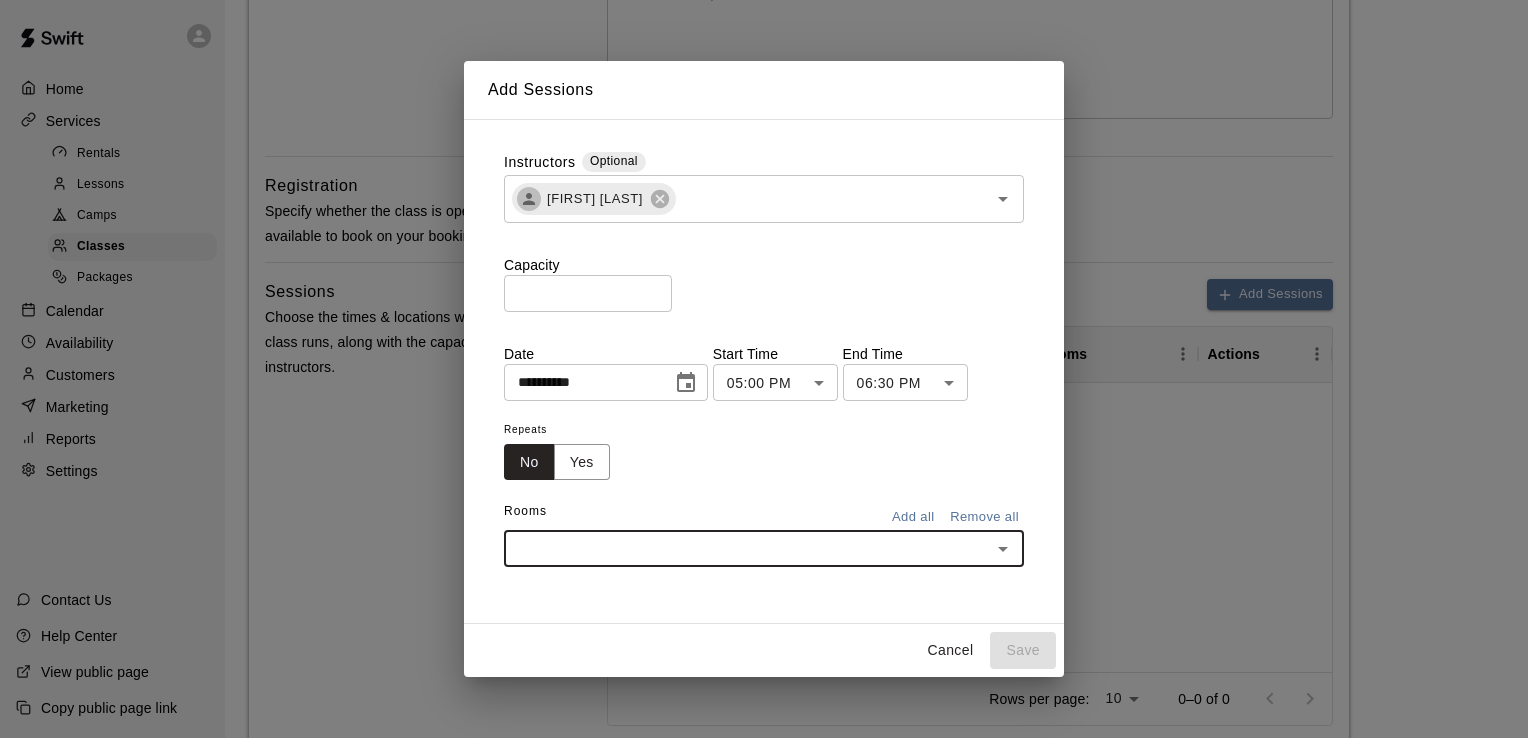 click at bounding box center [747, 548] 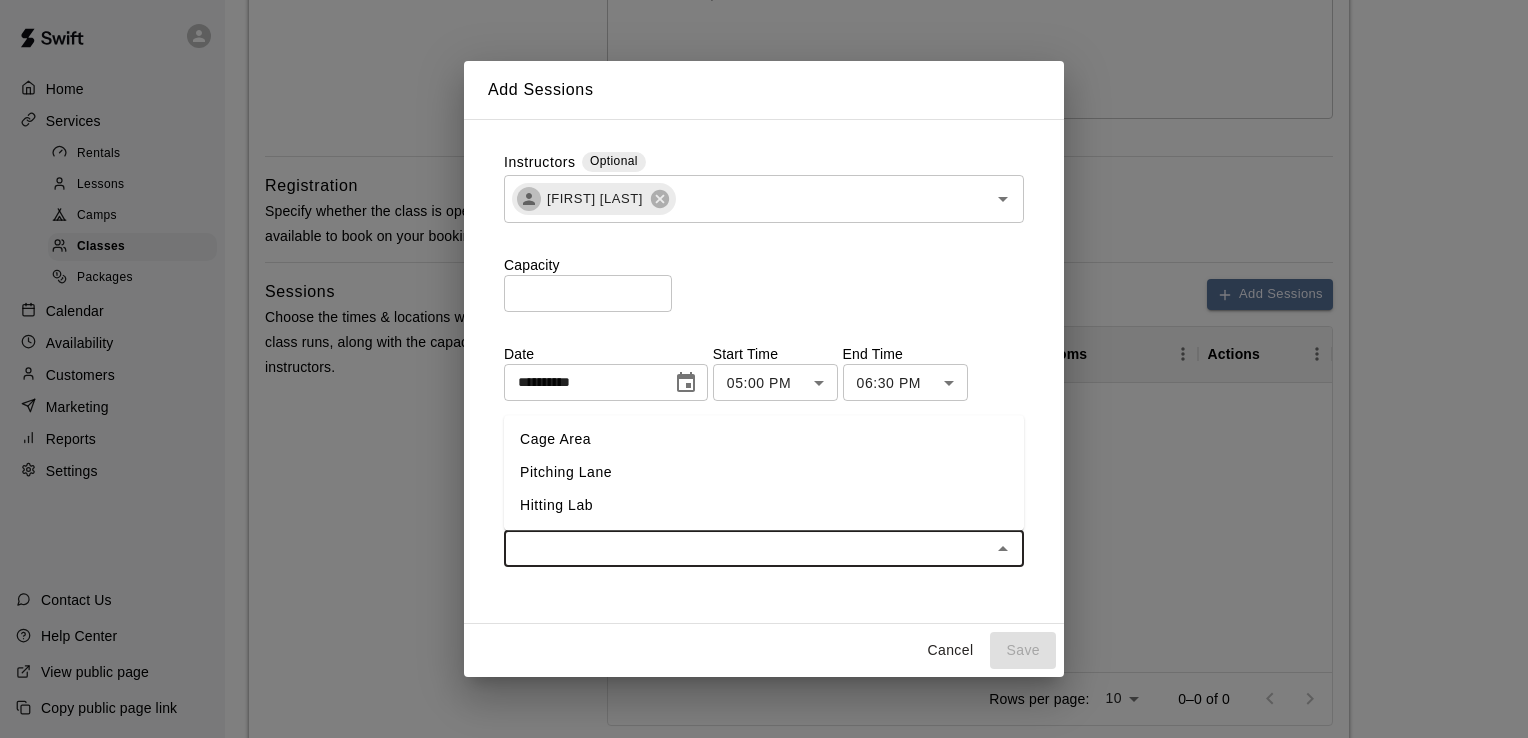 click on "Cage Area" at bounding box center [764, 440] 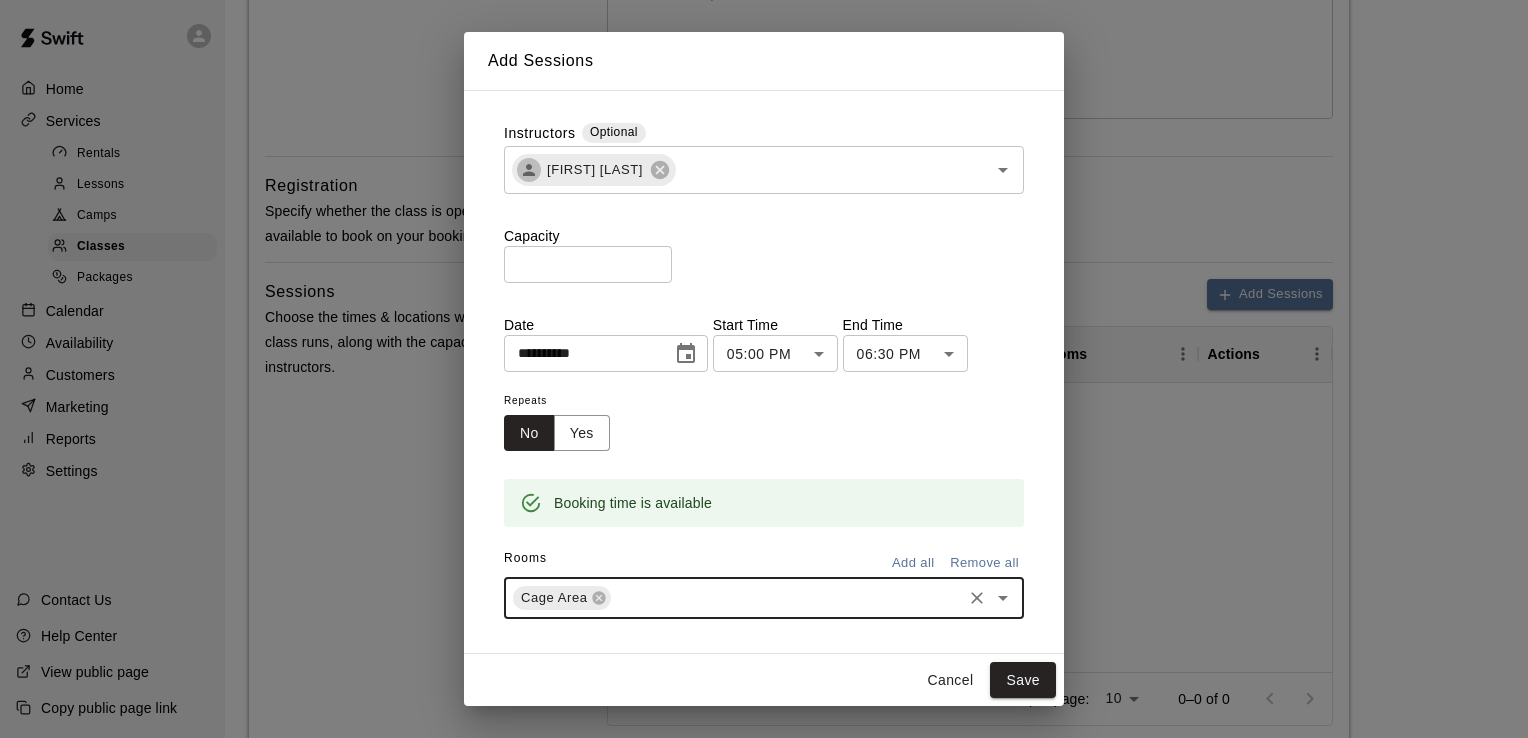 click at bounding box center (786, 598) 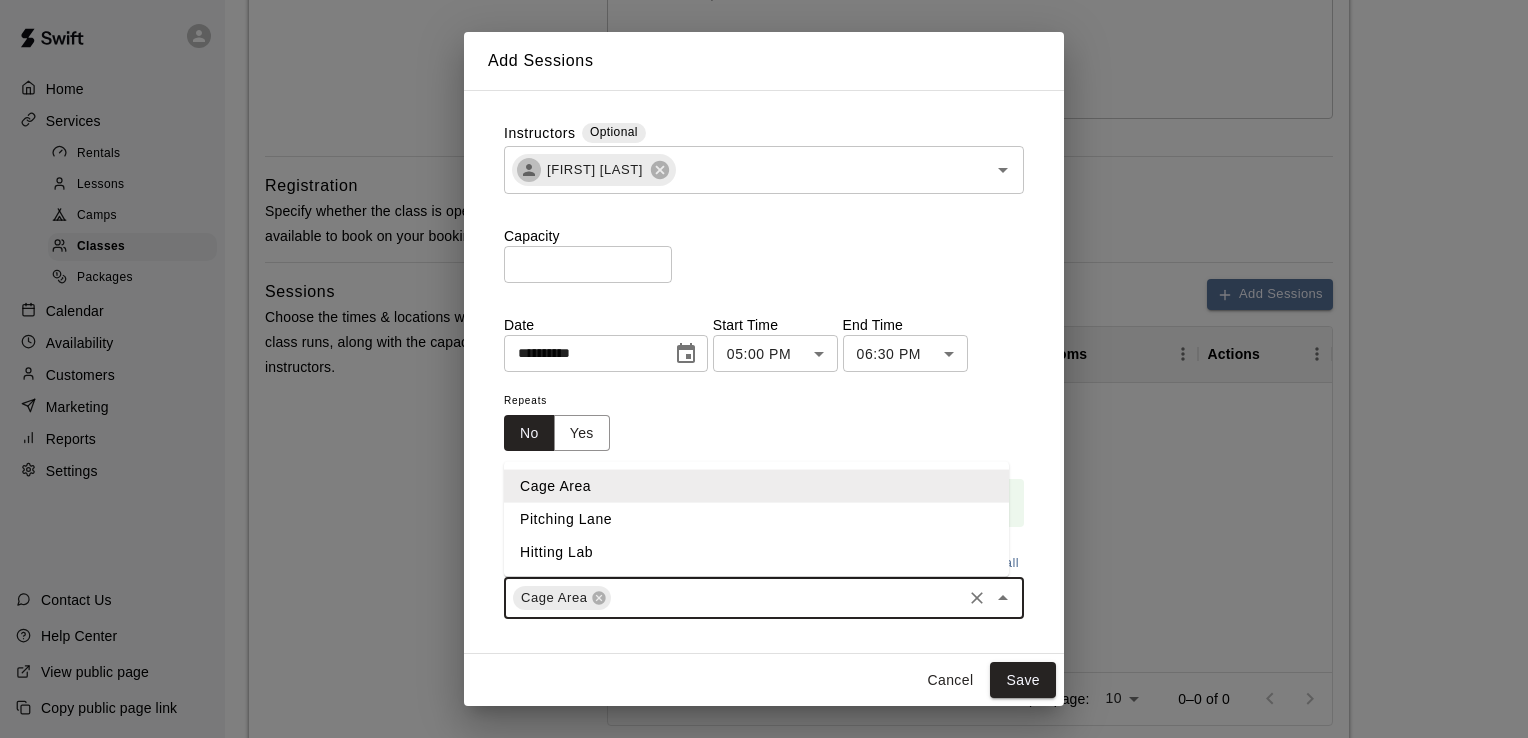 click on "Pitching Lane" at bounding box center [756, 519] 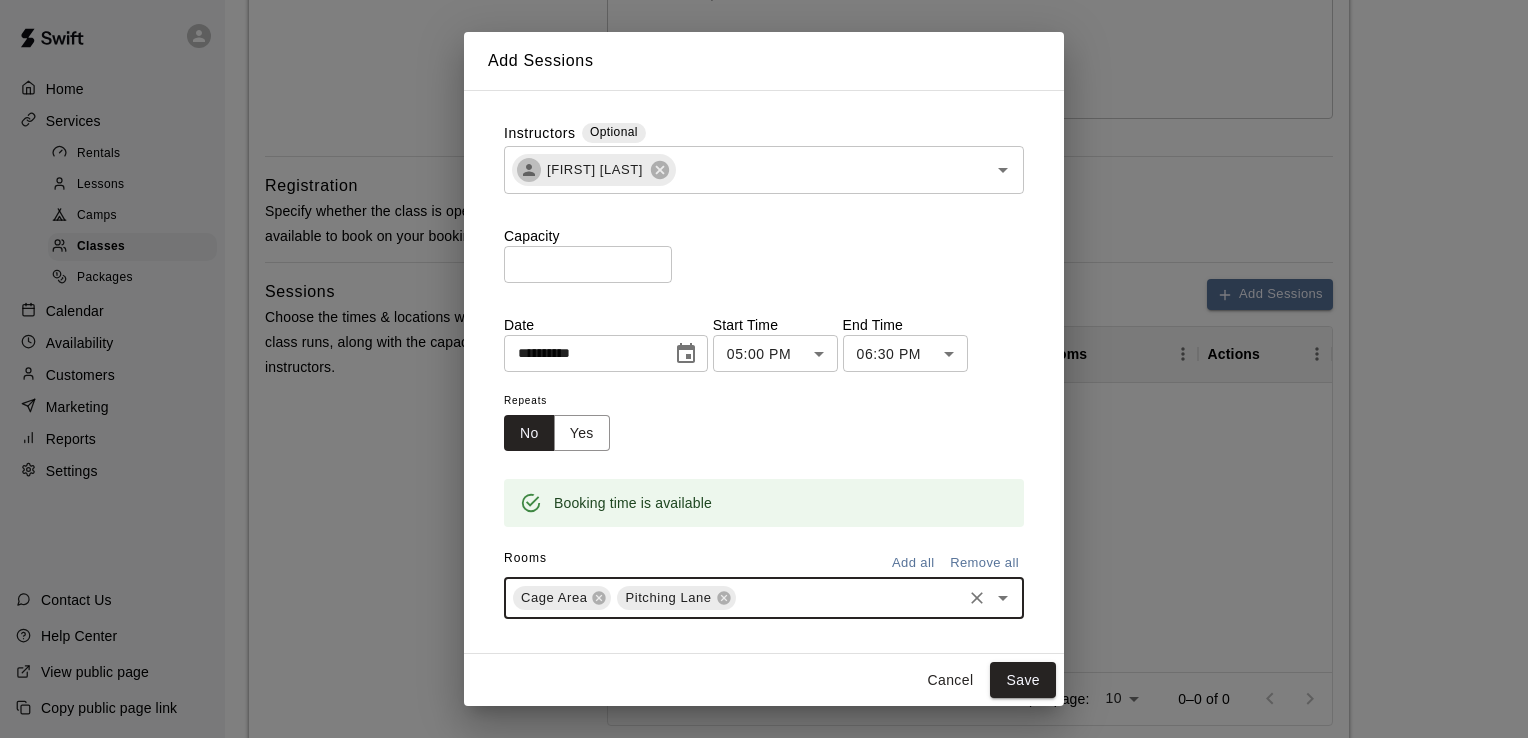 scroll, scrollTop: 21, scrollLeft: 0, axis: vertical 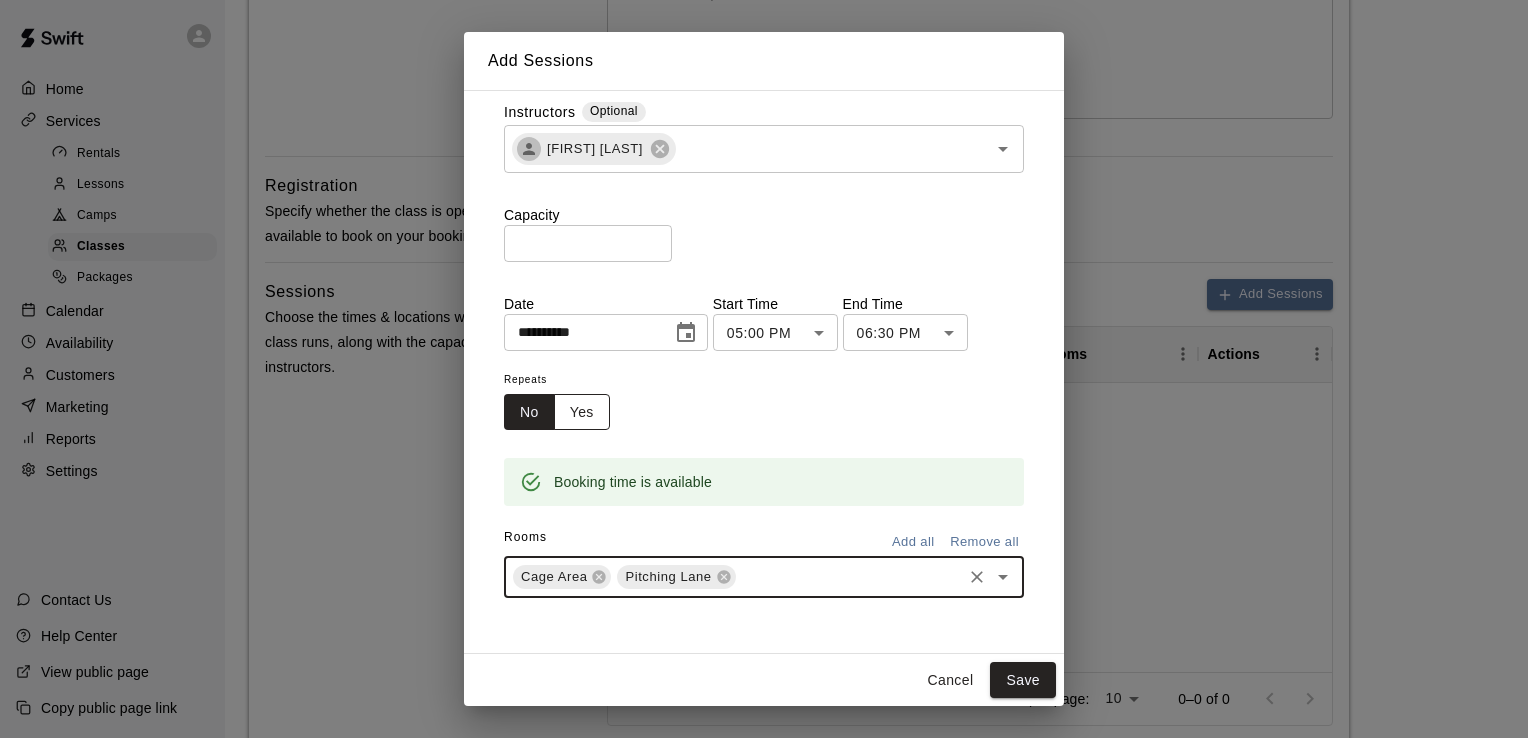click on "Yes" at bounding box center [582, 412] 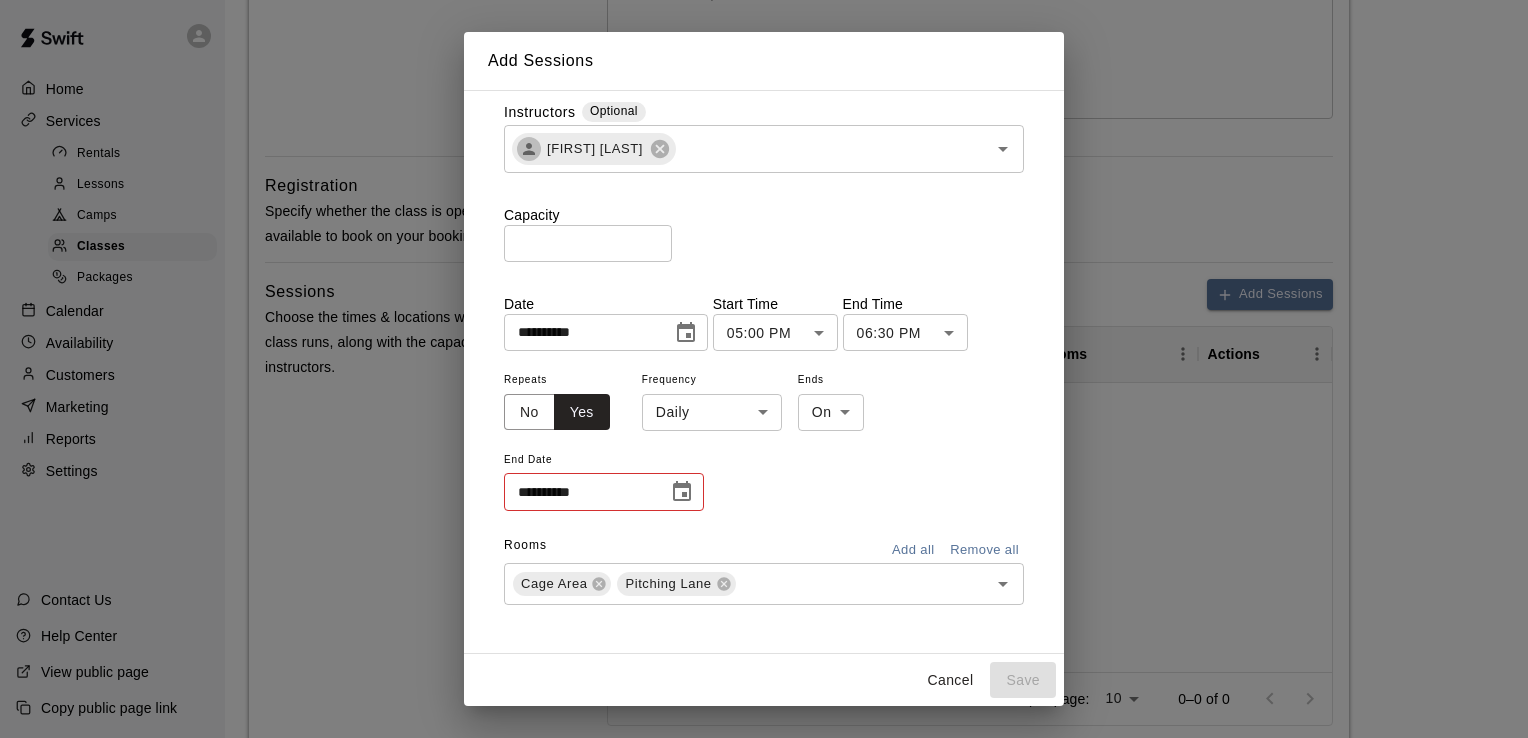 click on "**********" at bounding box center [764, 320] 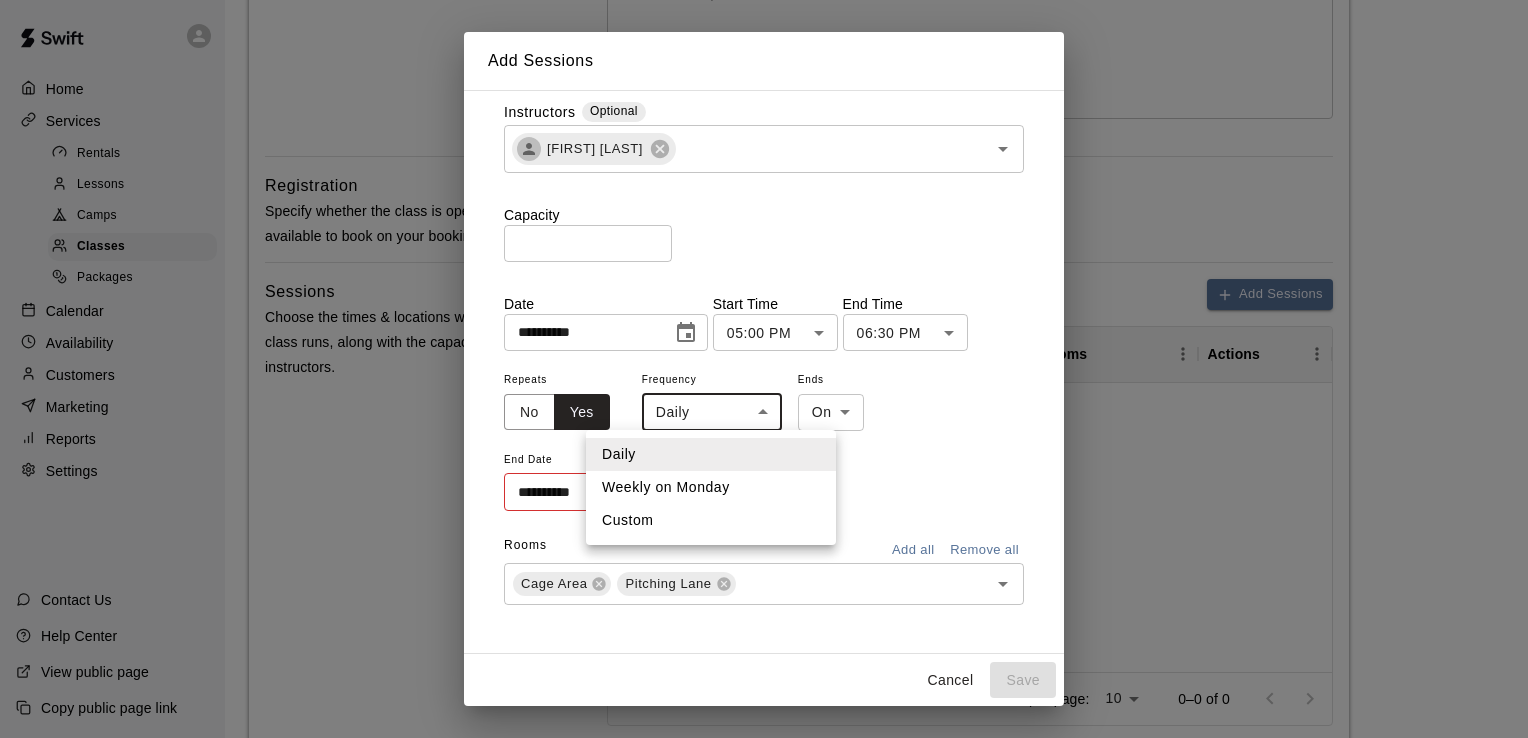 click on "Weekly on Monday" at bounding box center (711, 487) 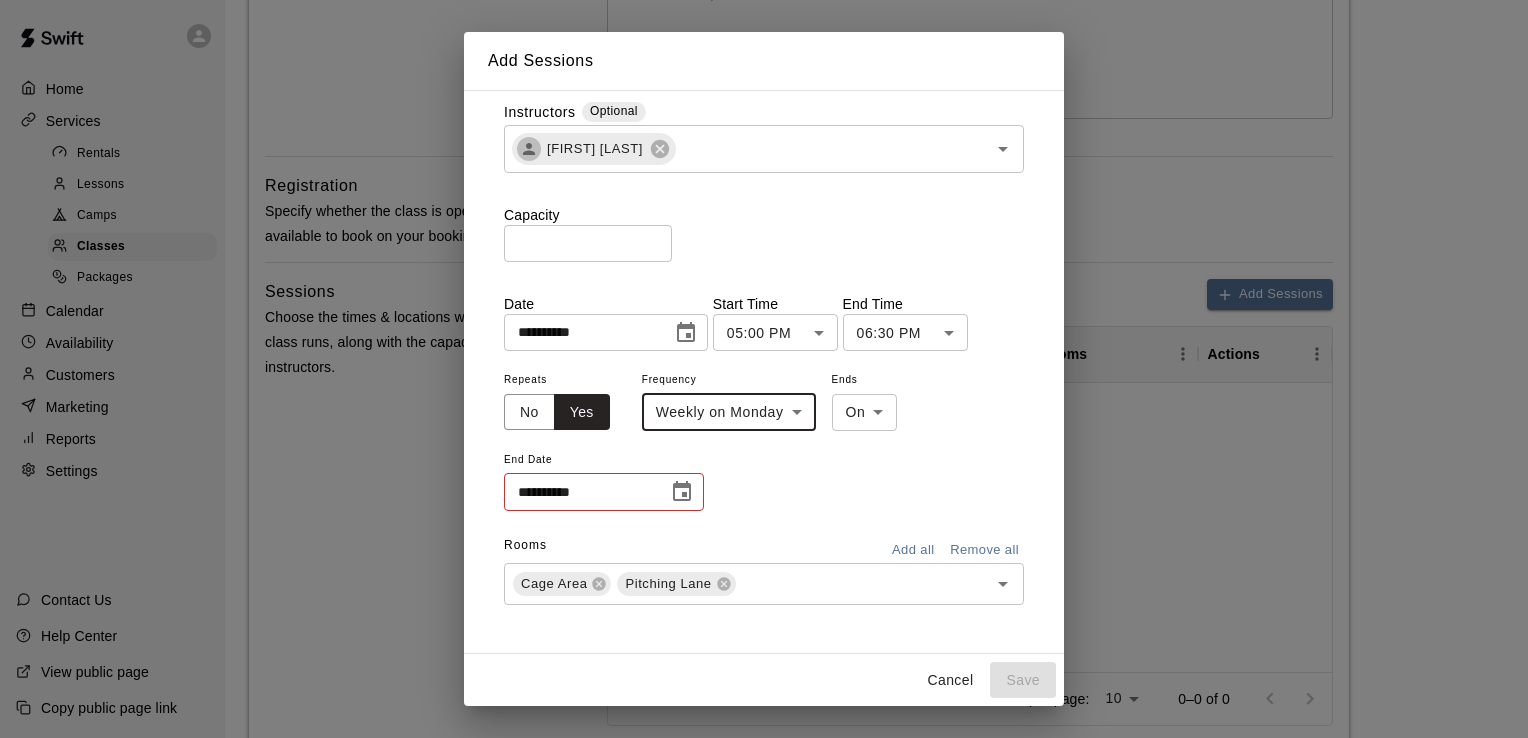 click on "**********" at bounding box center (764, 320) 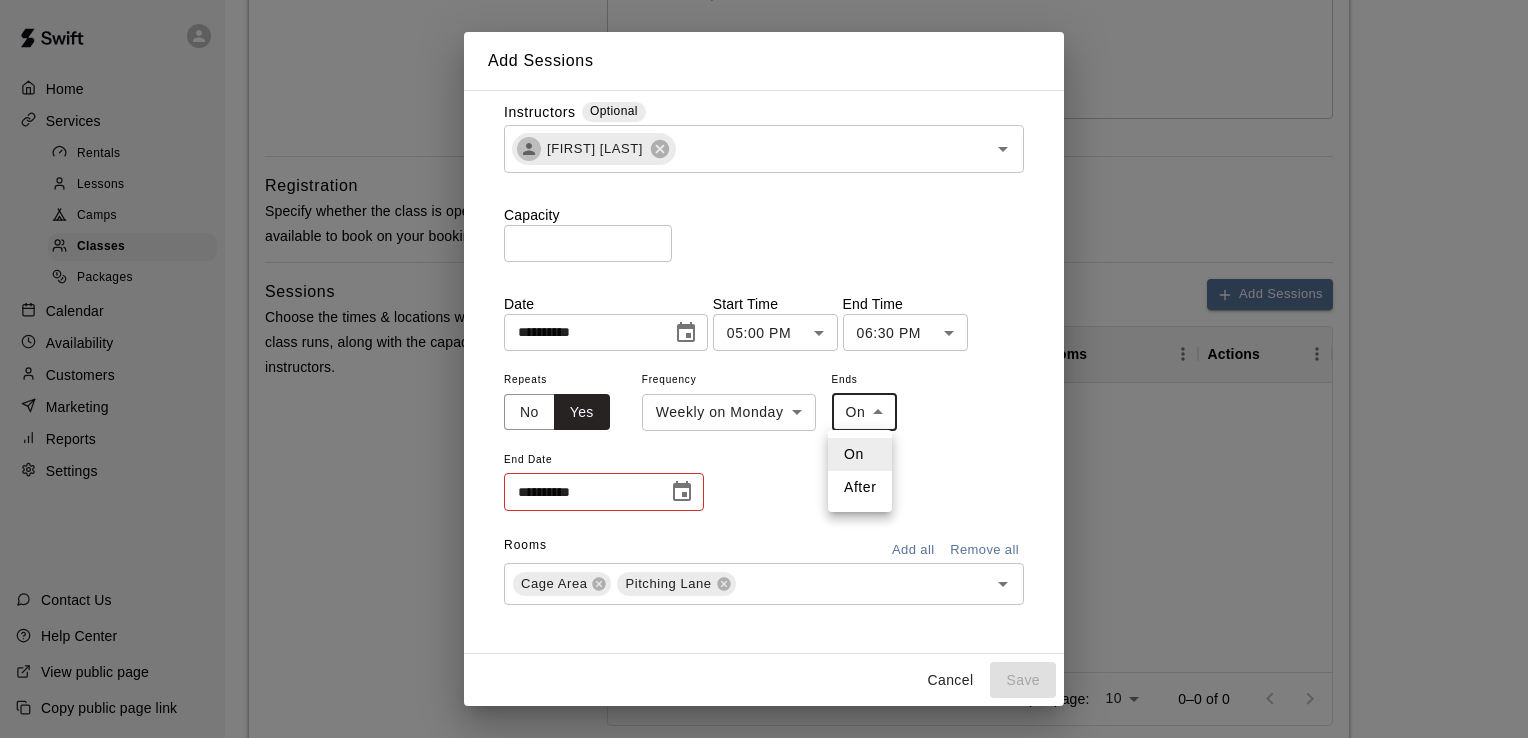 click on "On" at bounding box center (860, 454) 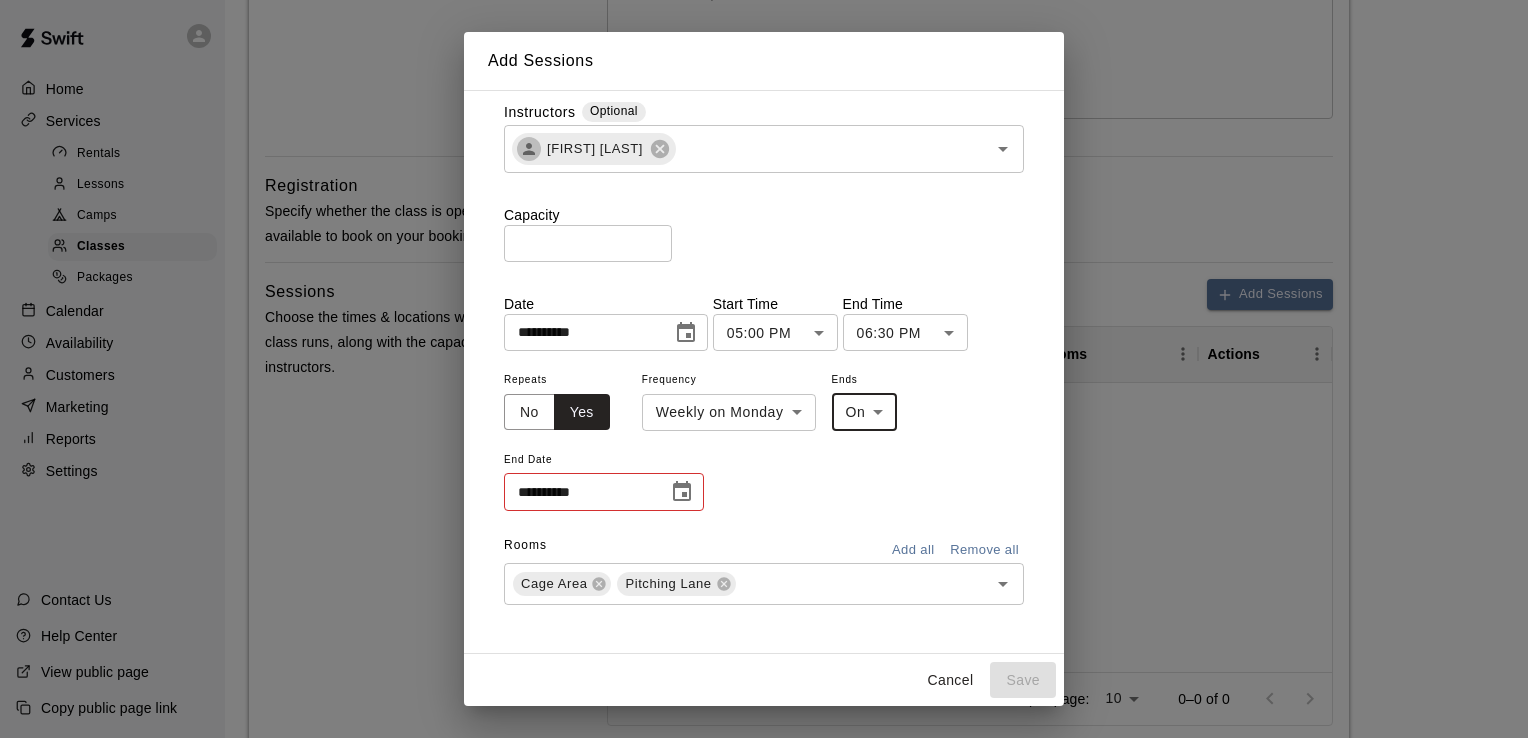 click on "**********" at bounding box center (604, 491) 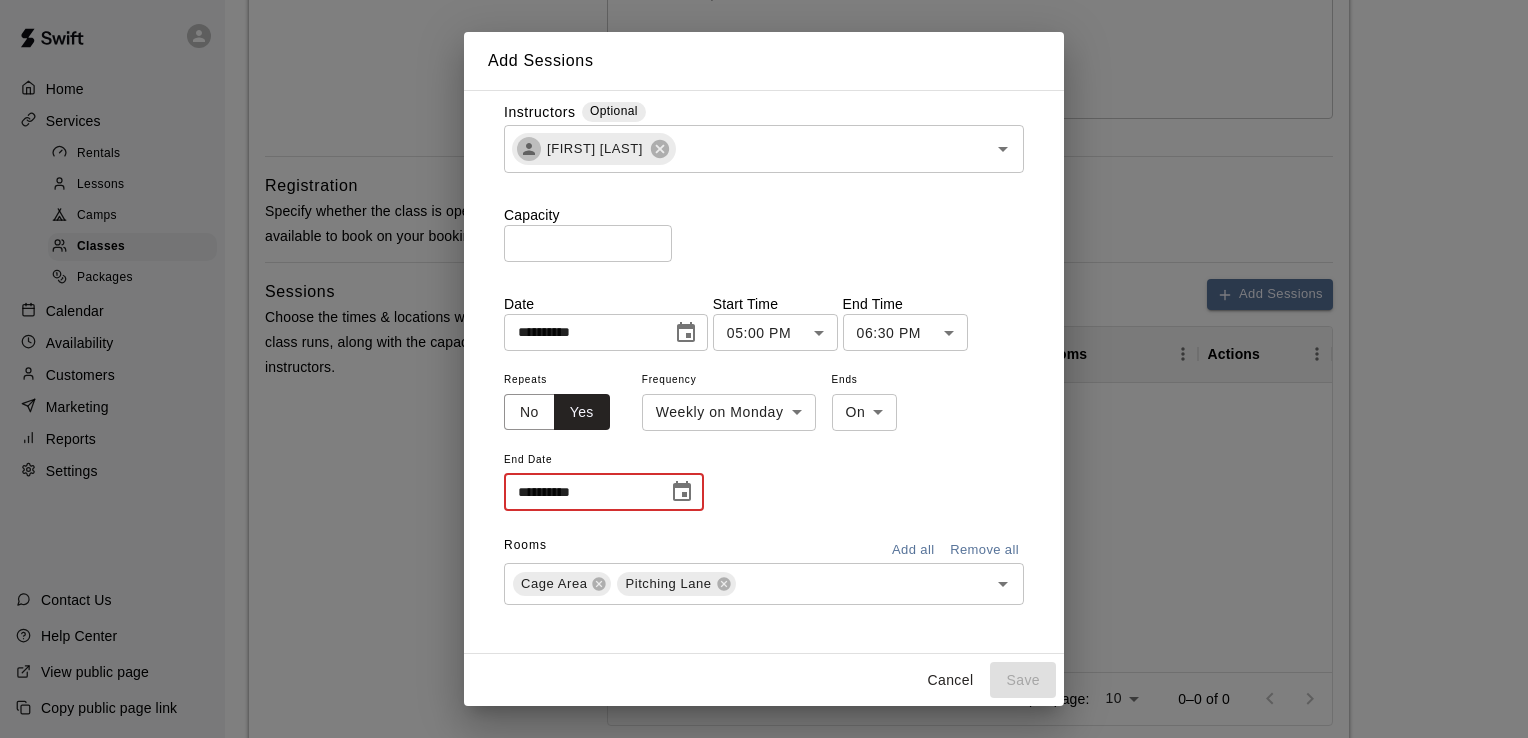 click 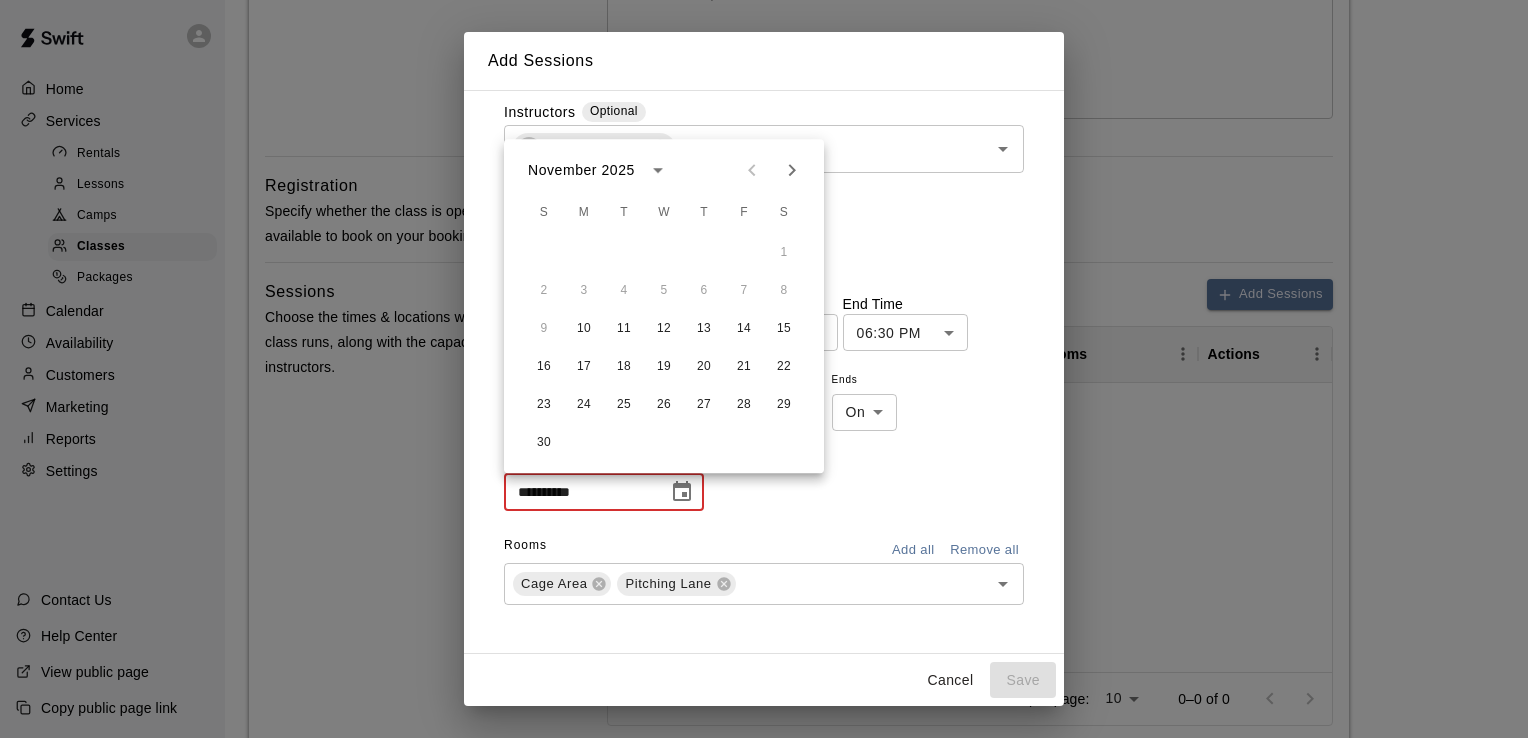 click at bounding box center (772, 170) 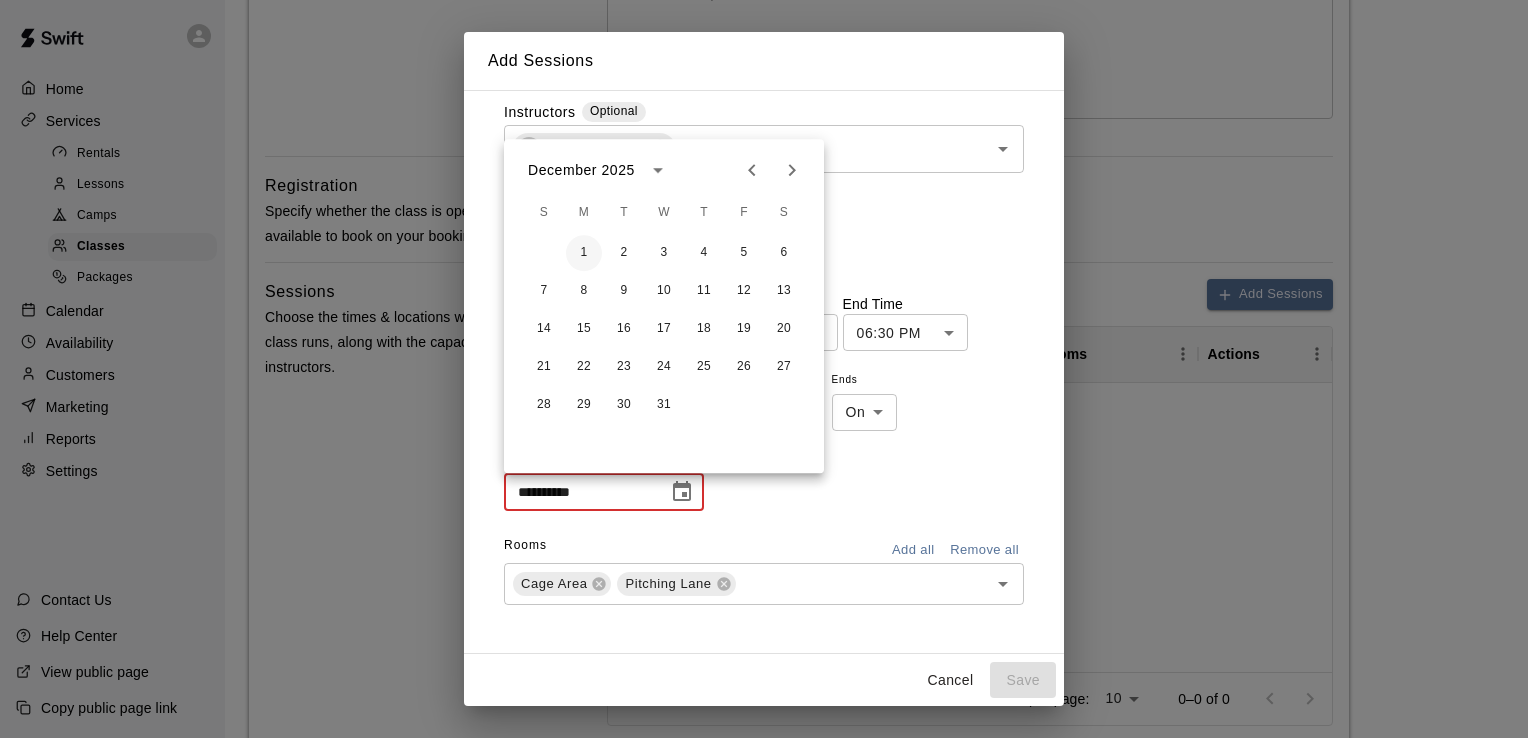 click on "1" at bounding box center [584, 253] 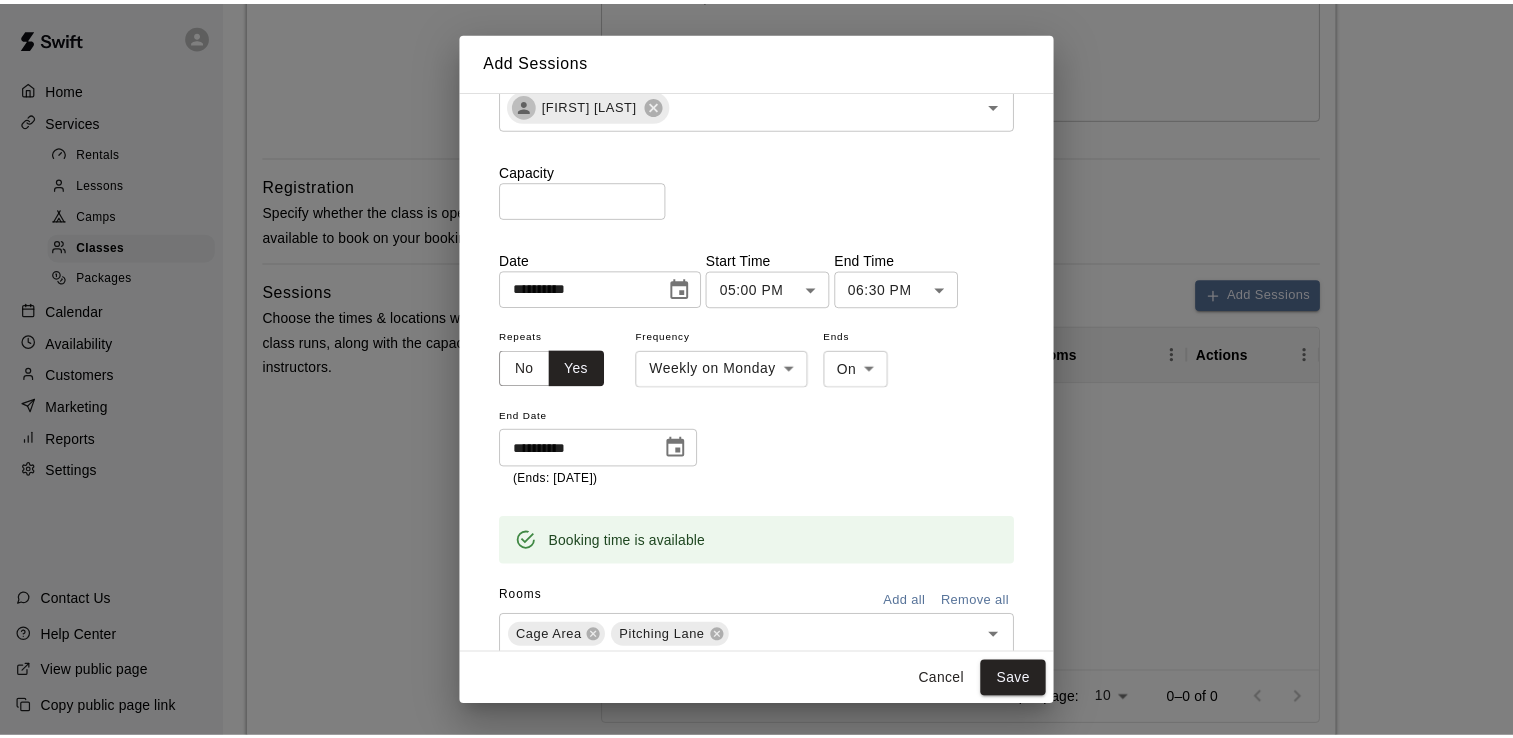 scroll, scrollTop: 125, scrollLeft: 0, axis: vertical 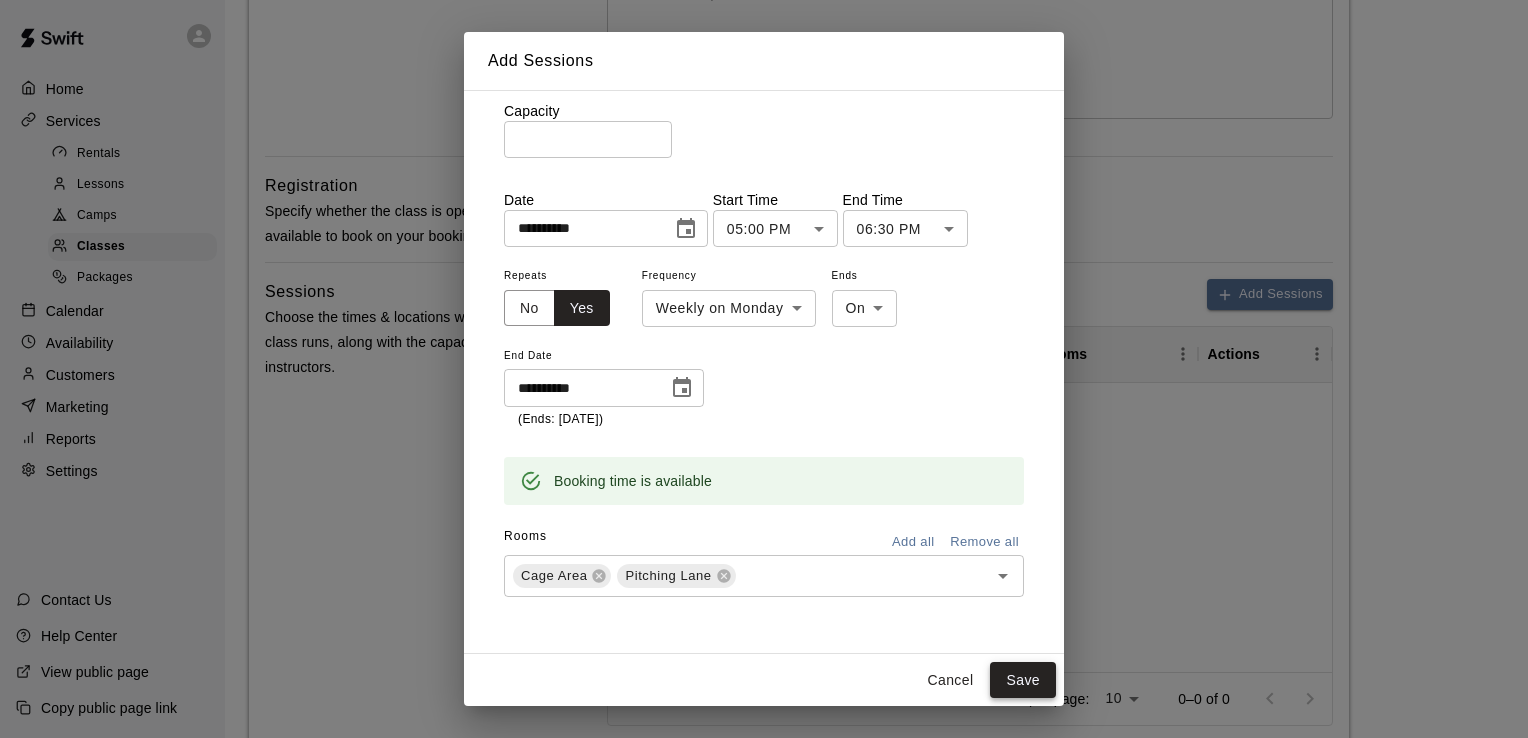 click on "Save" at bounding box center [1023, 680] 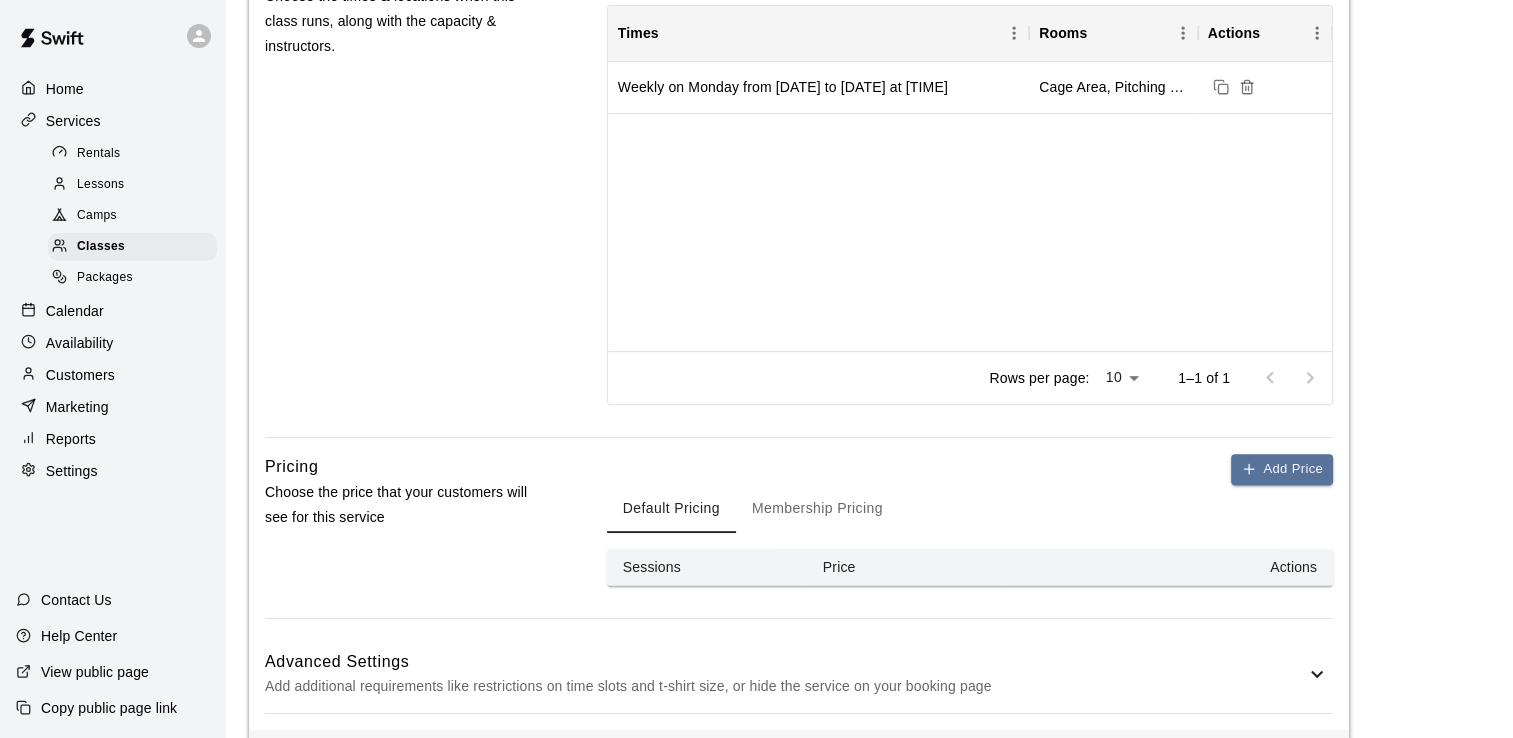 scroll, scrollTop: 832, scrollLeft: 0, axis: vertical 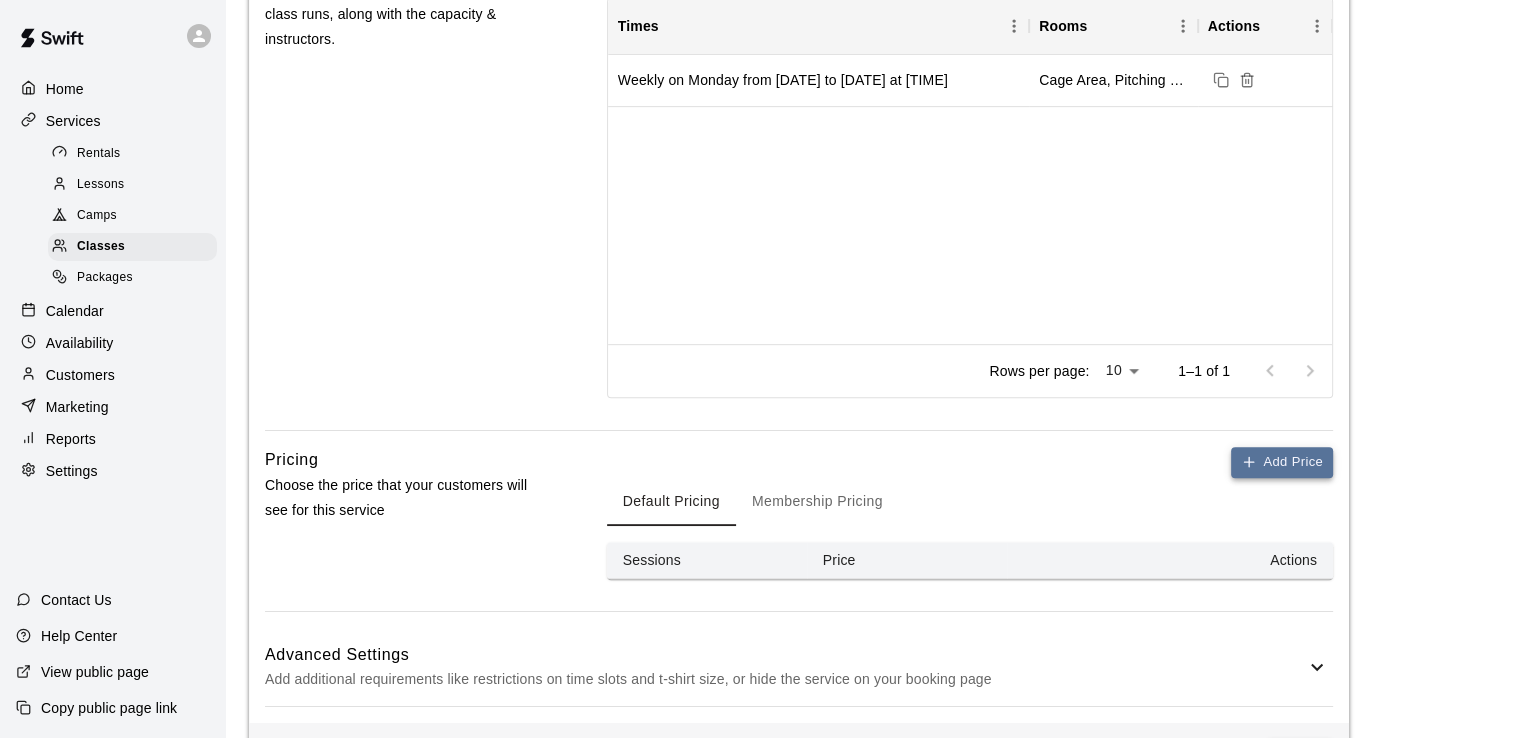 click on "Add Price" at bounding box center (1282, 462) 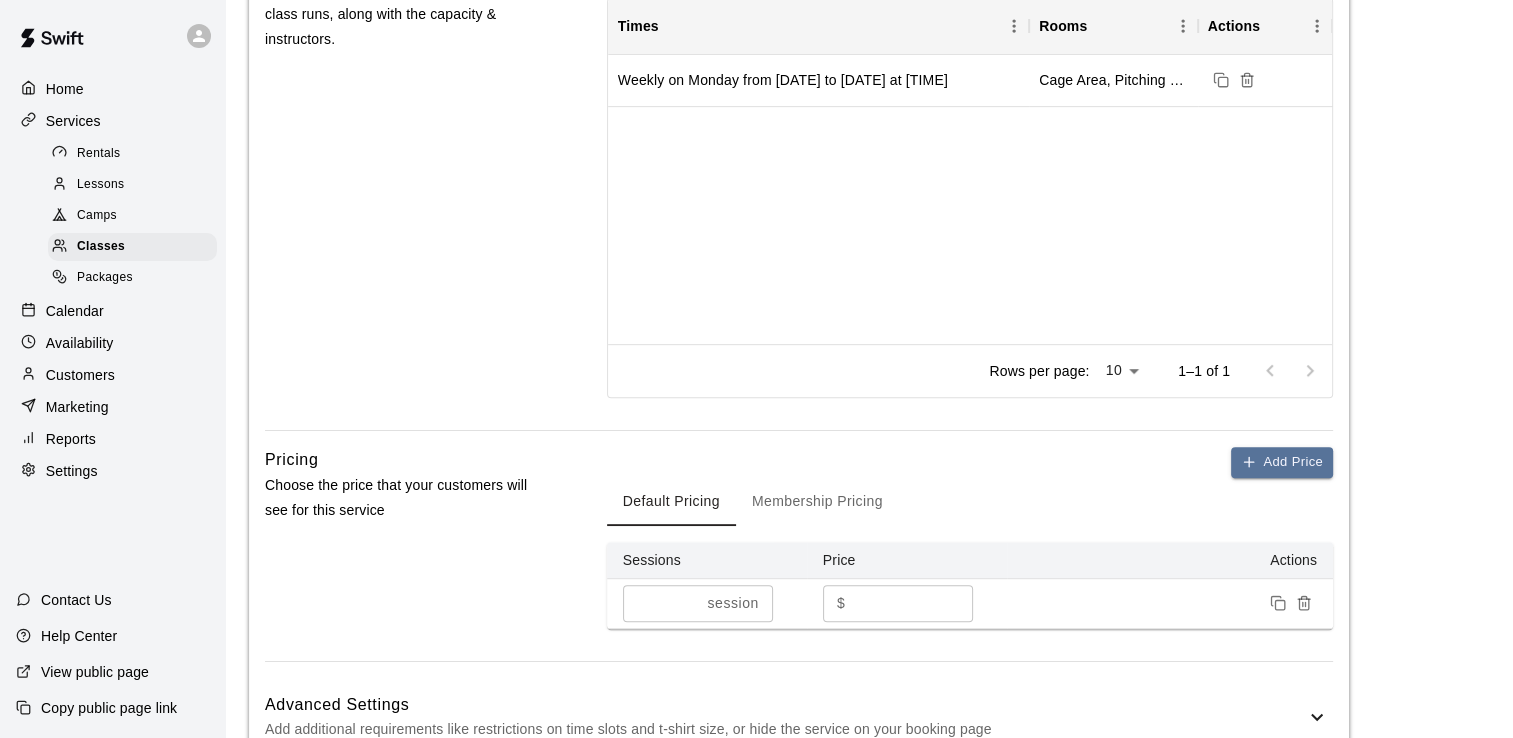 click on "*" at bounding box center (661, 603) 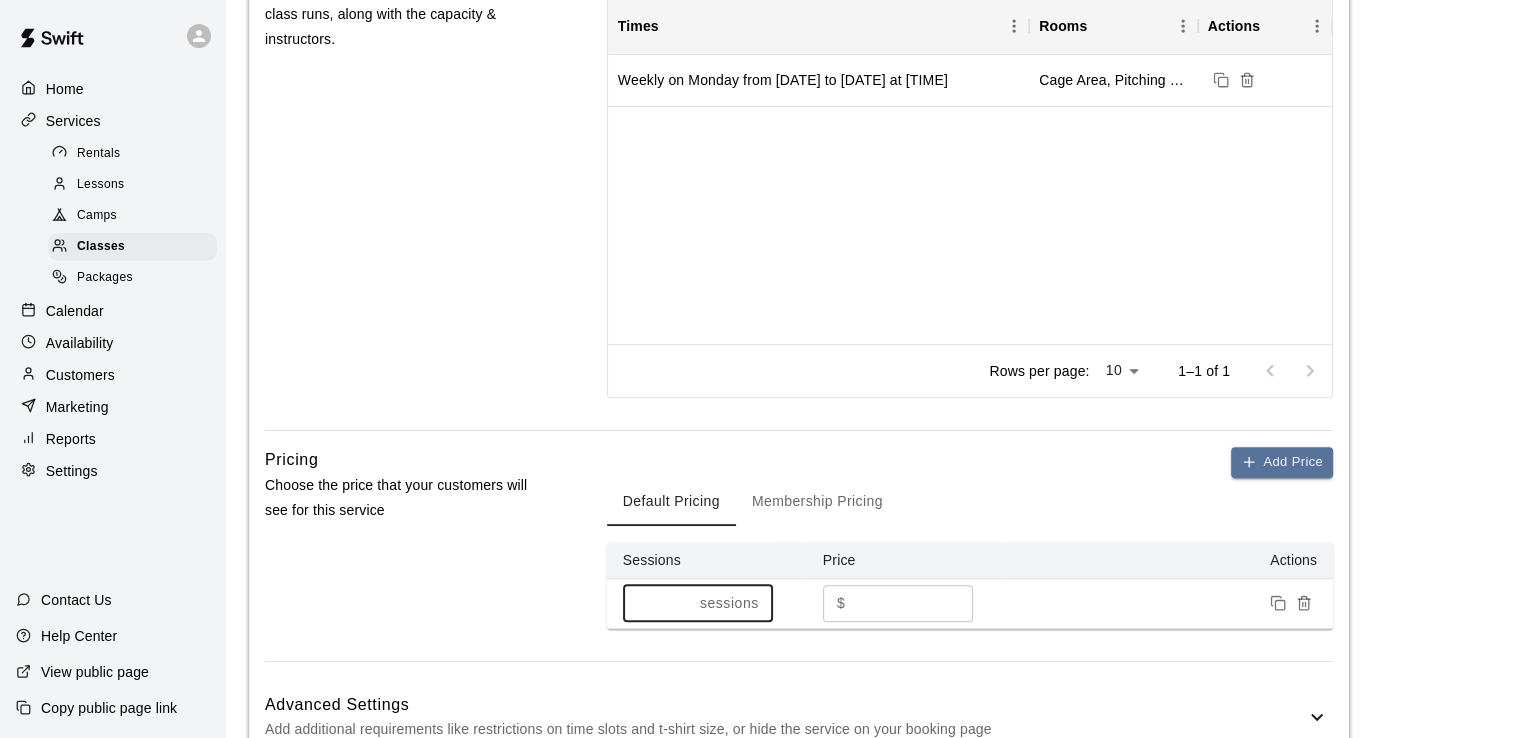 type on "*" 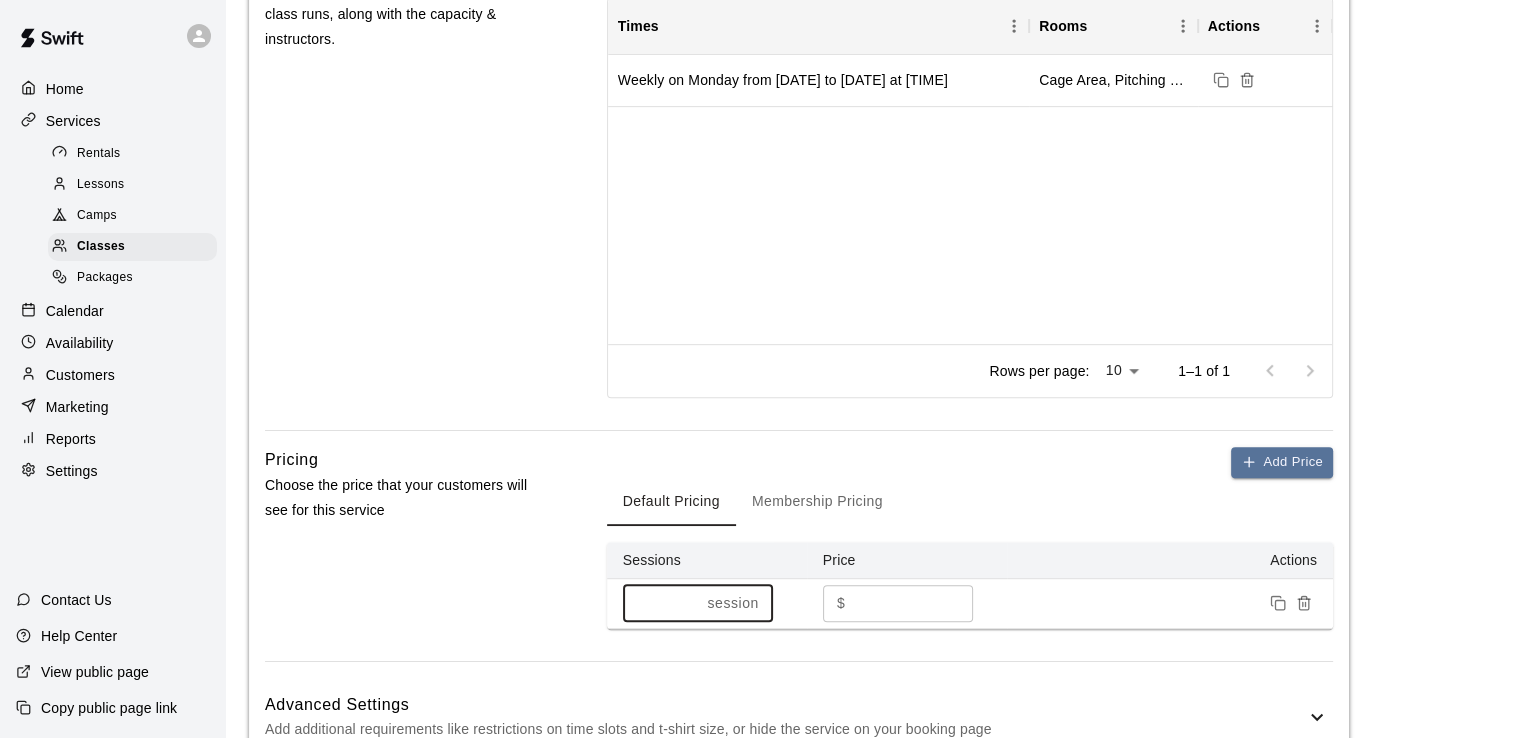click on "*" at bounding box center [913, 603] 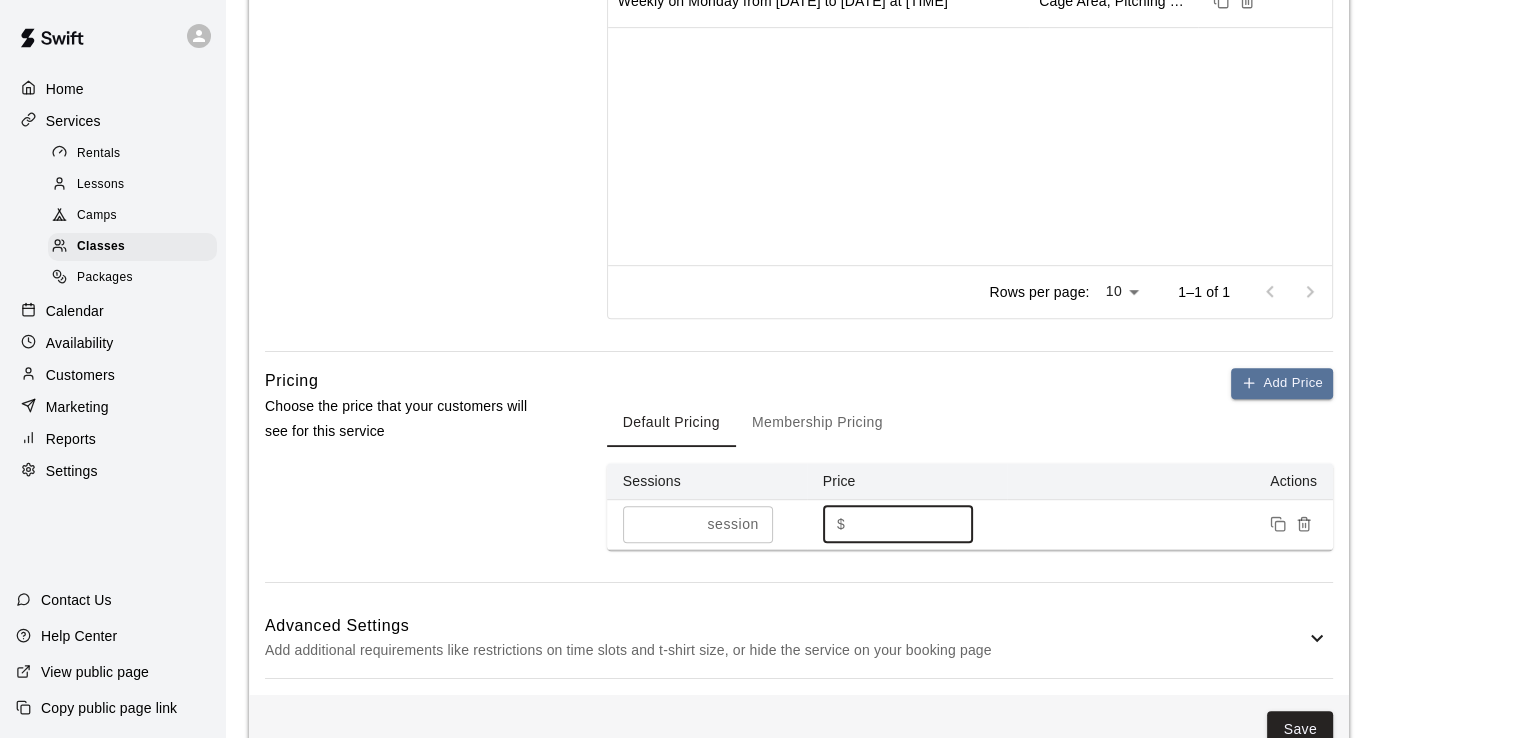 scroll, scrollTop: 957, scrollLeft: 0, axis: vertical 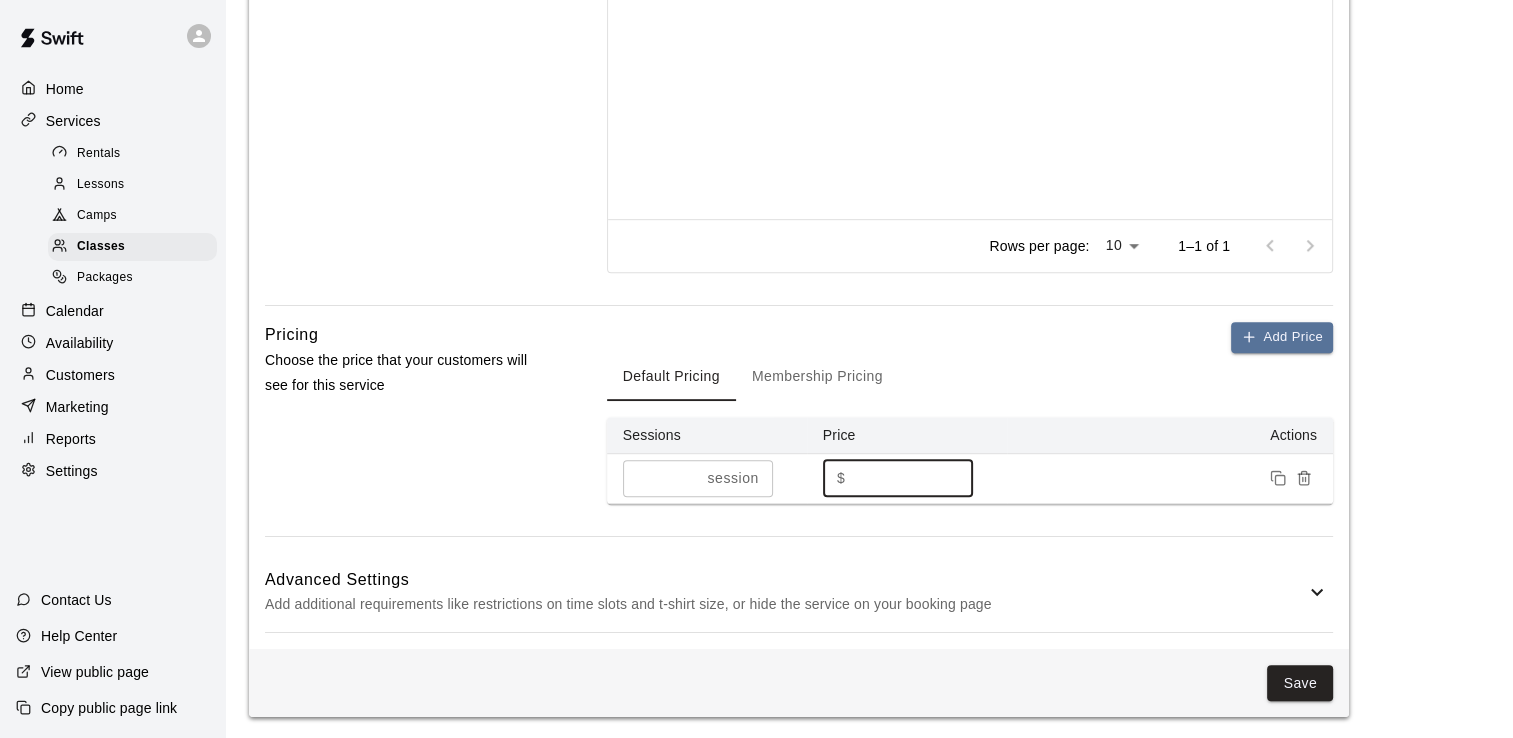 type on "****" 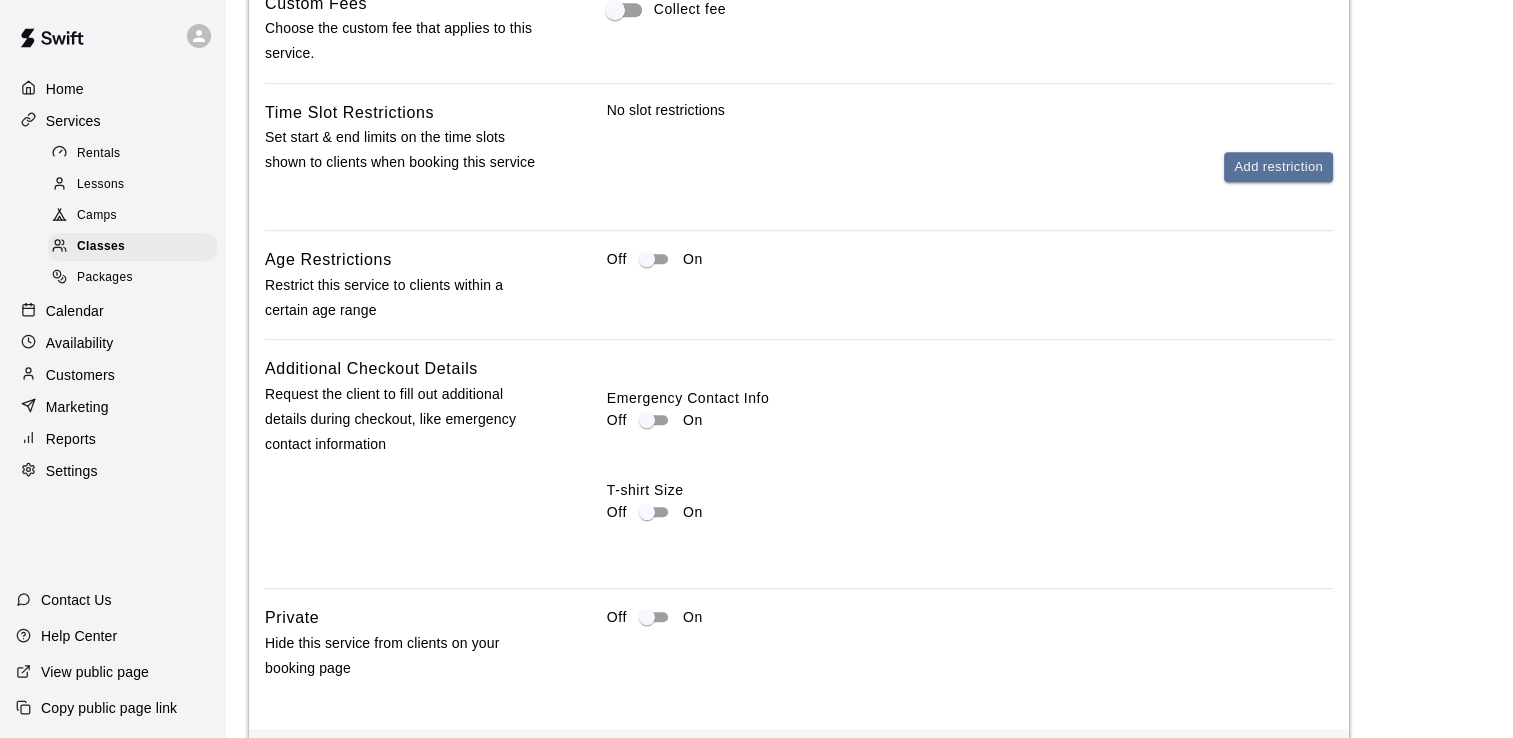 scroll, scrollTop: 1820, scrollLeft: 0, axis: vertical 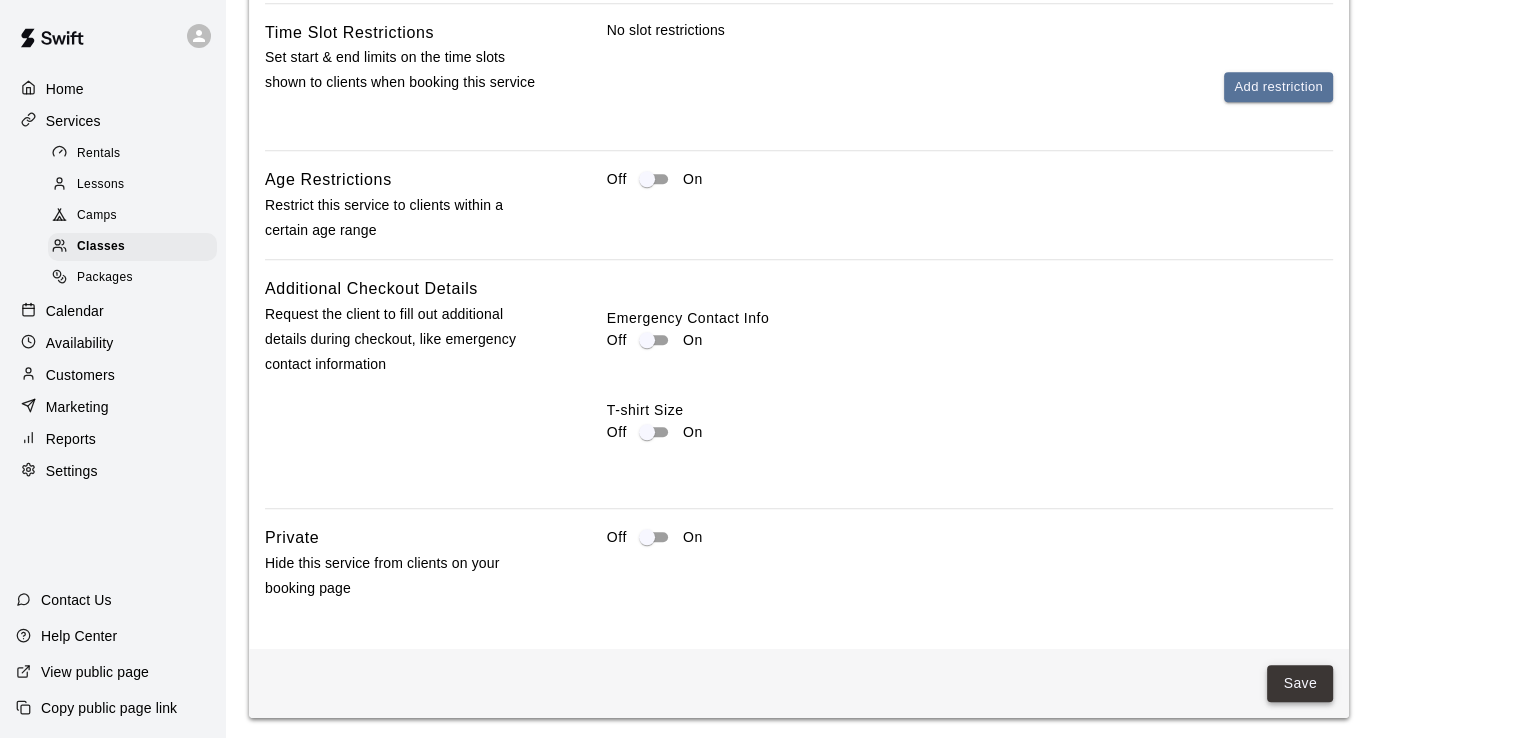 click on "Save" at bounding box center [1300, 683] 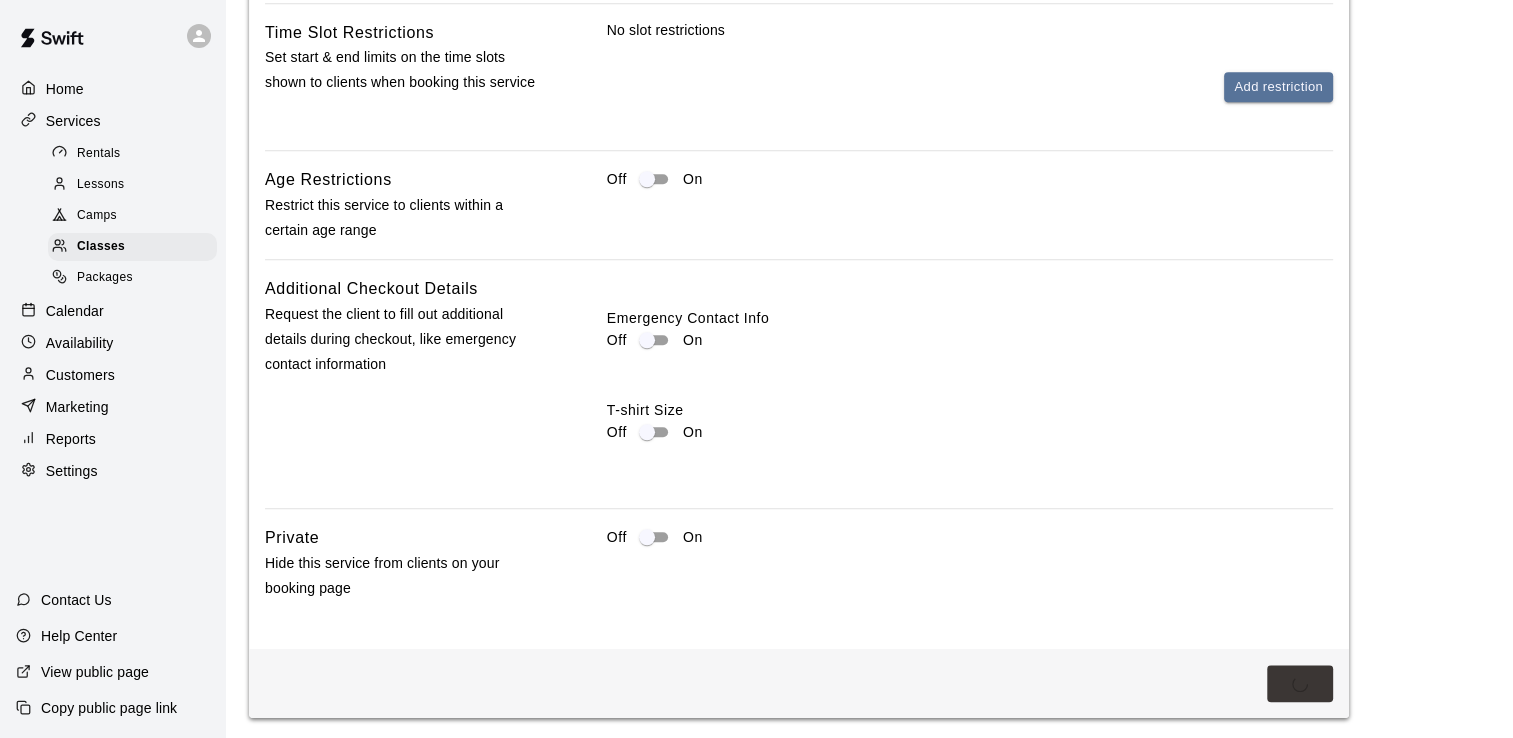 scroll, scrollTop: 0, scrollLeft: 0, axis: both 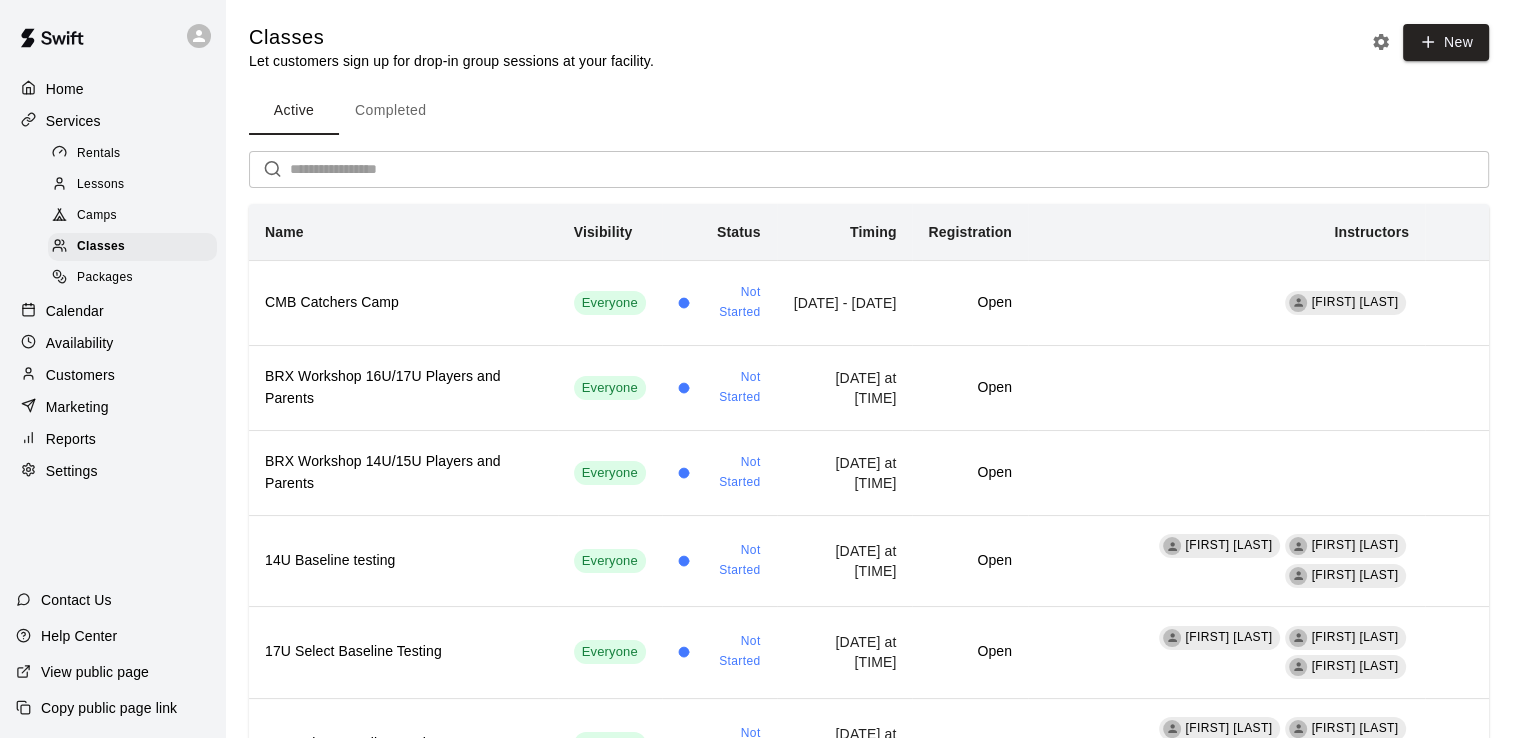 click on "Calendar" at bounding box center (75, 311) 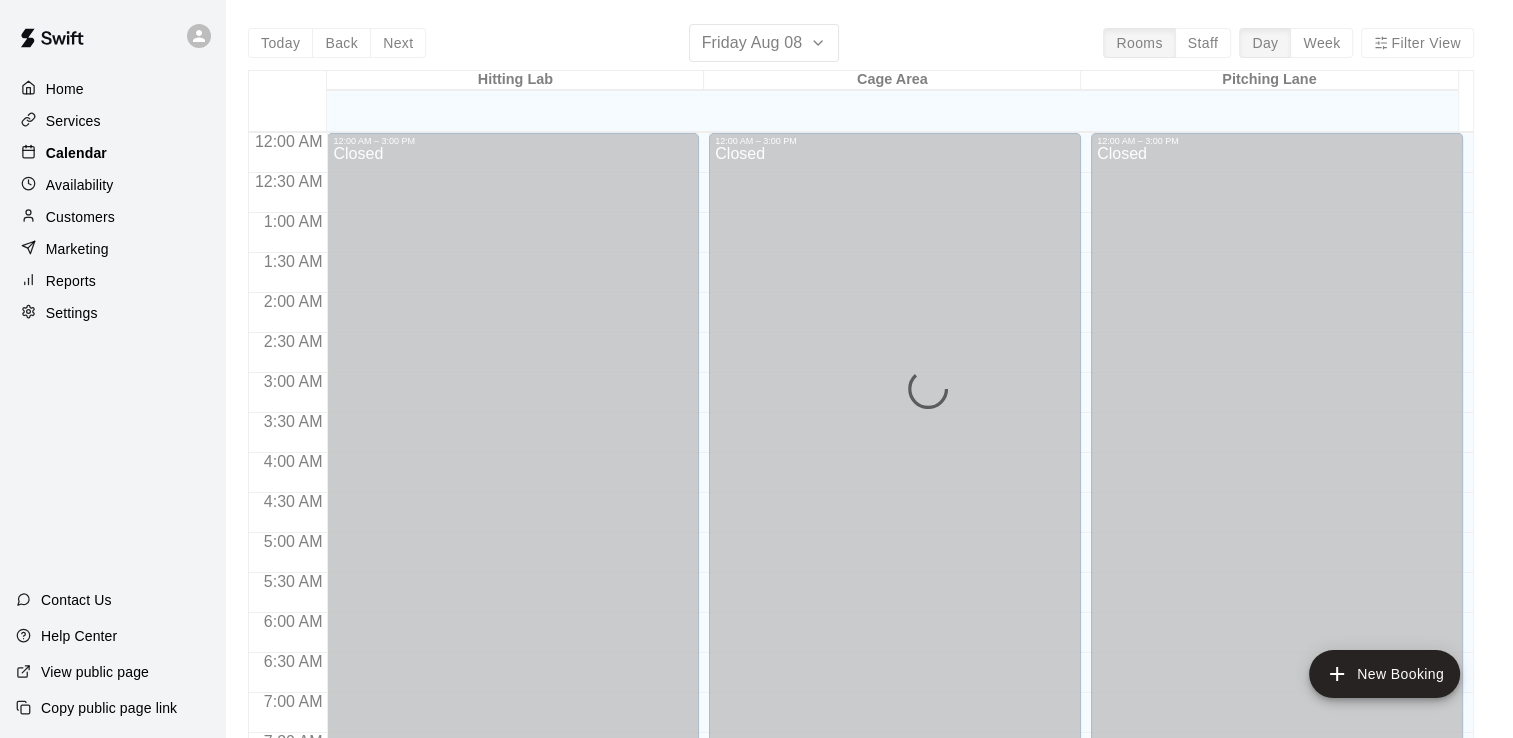 scroll, scrollTop: 887, scrollLeft: 0, axis: vertical 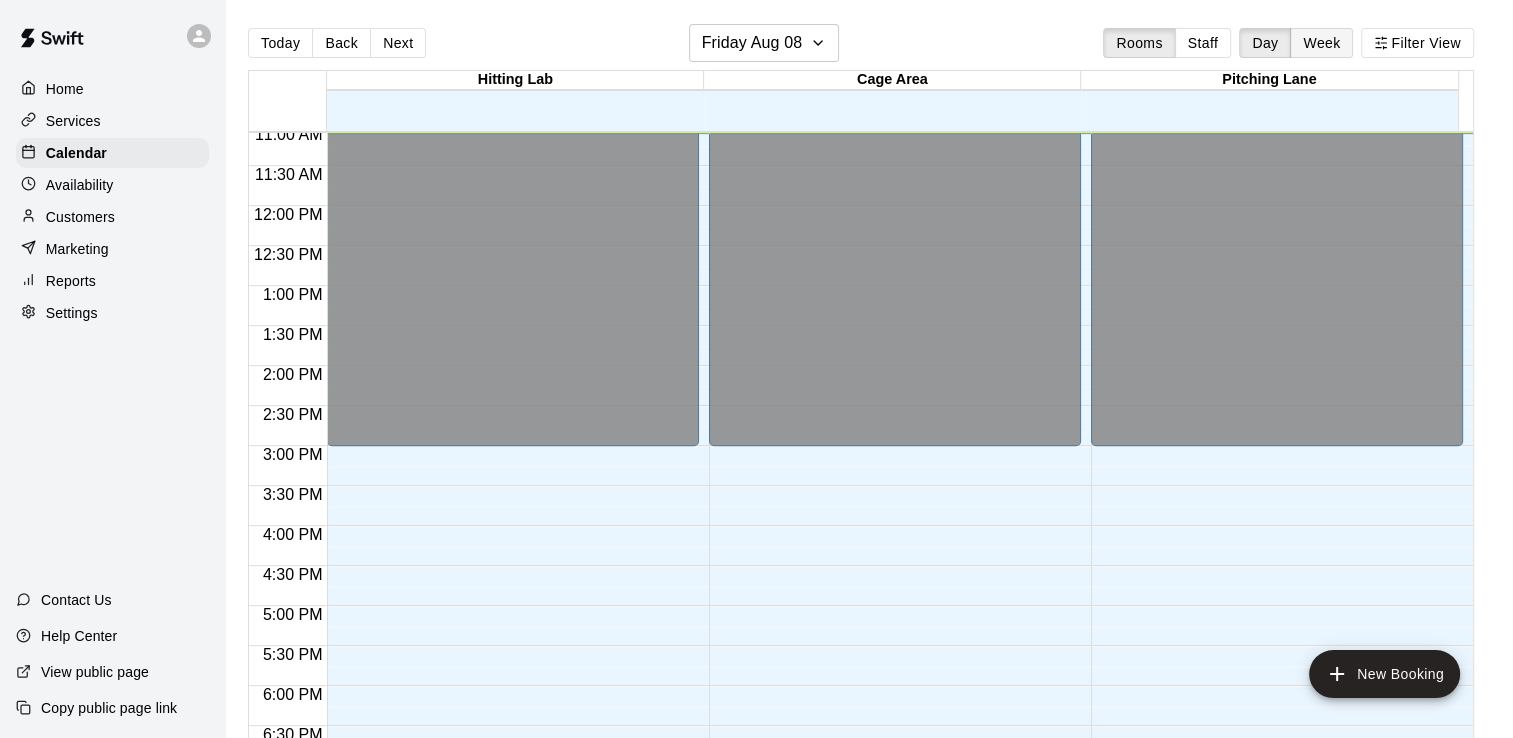 click on "Week" at bounding box center (1321, 43) 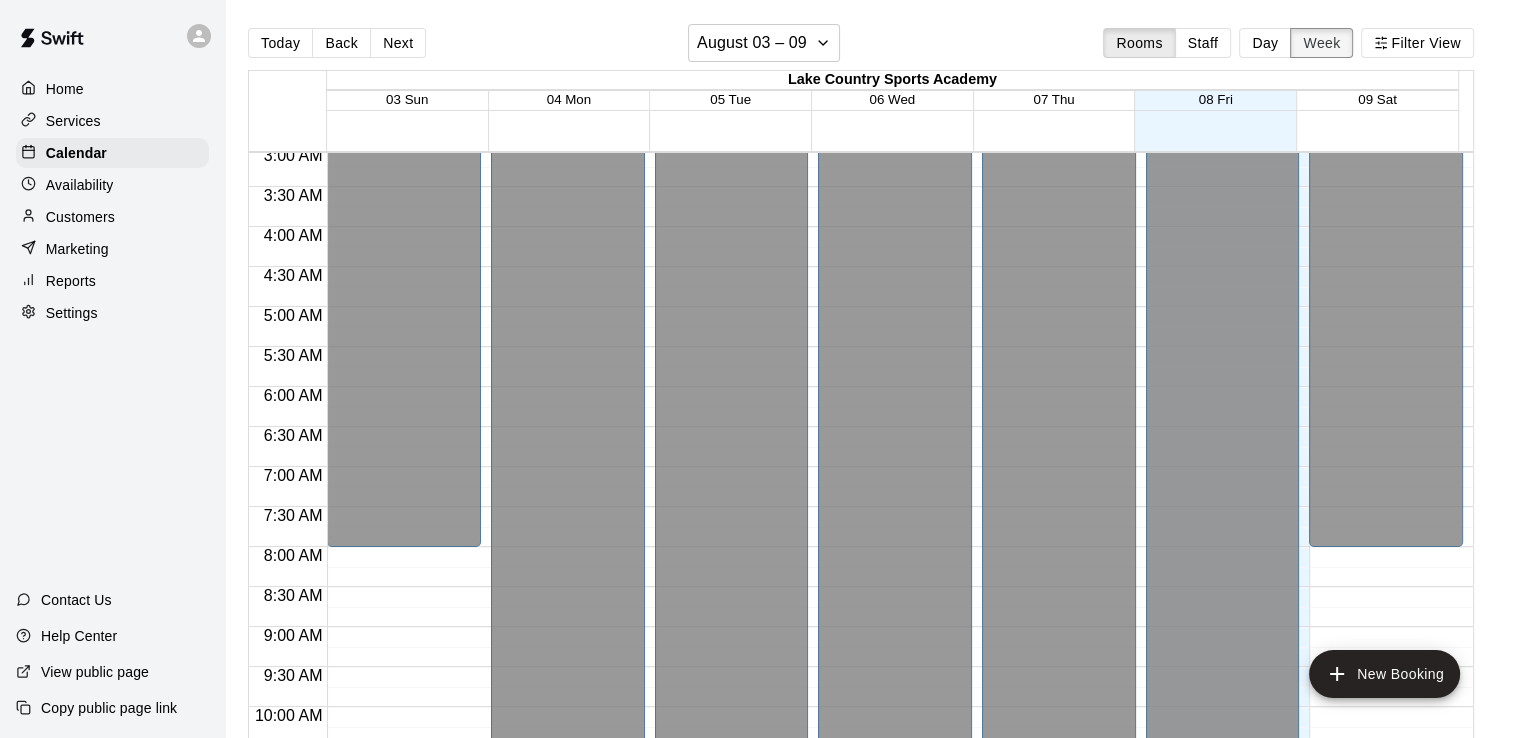 scroll, scrollTop: 231, scrollLeft: 0, axis: vertical 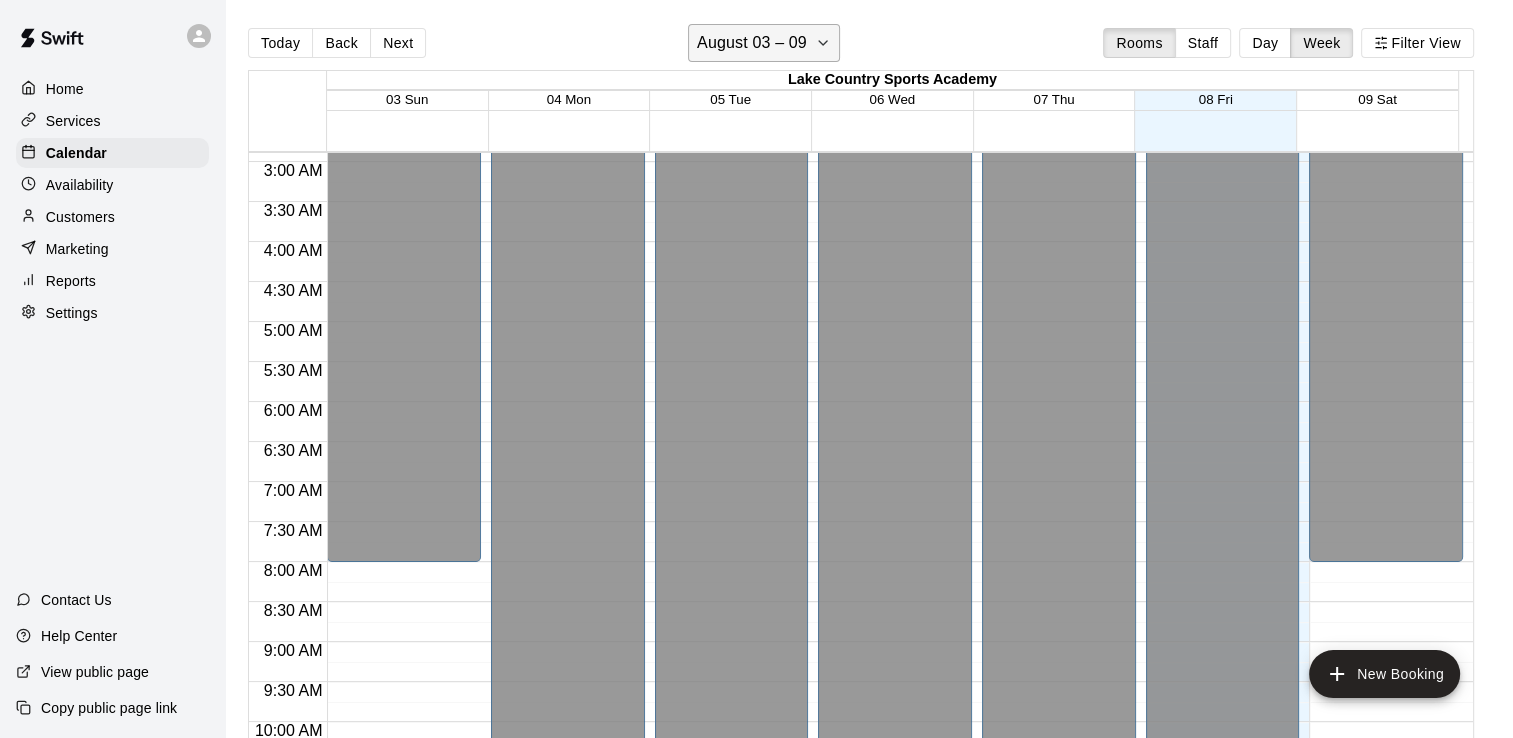 click 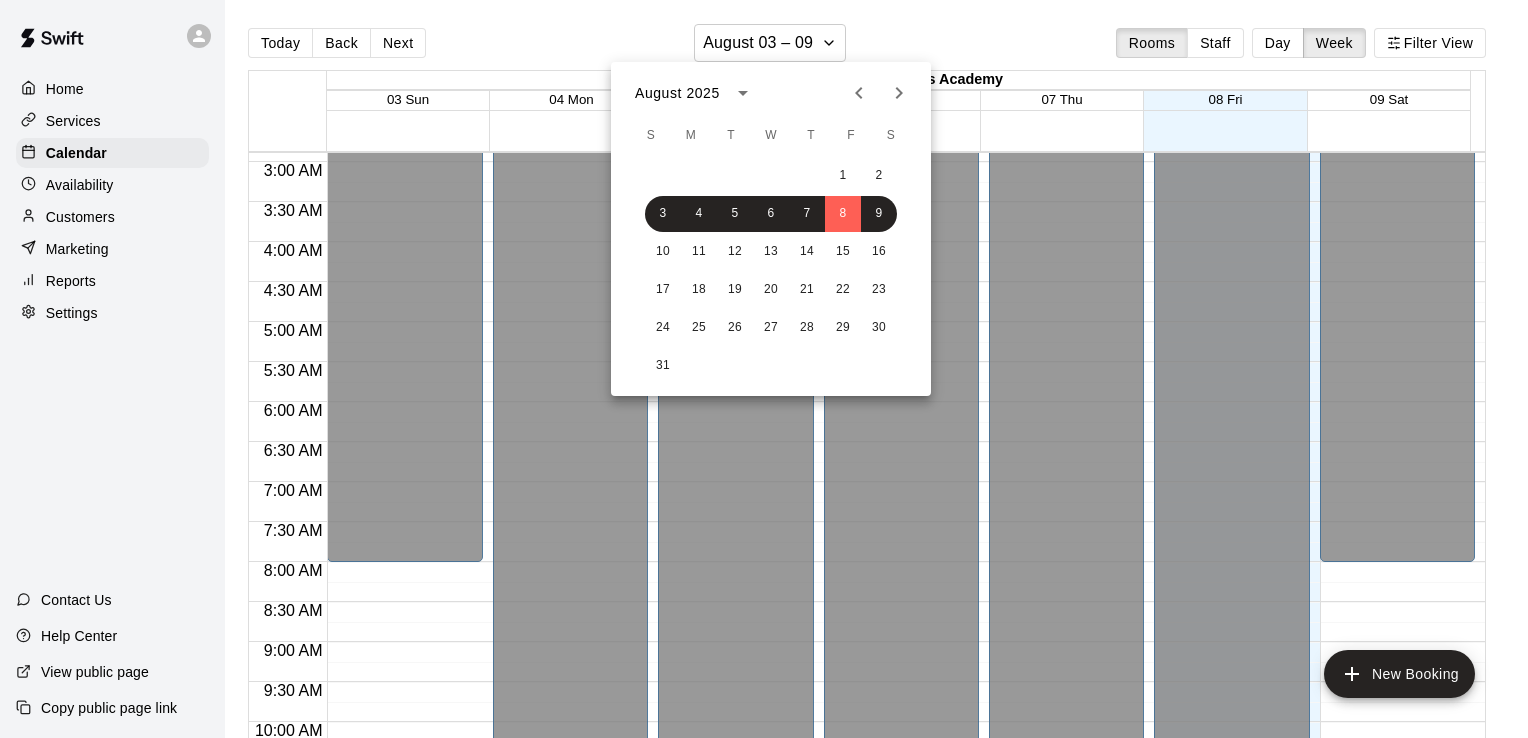 click 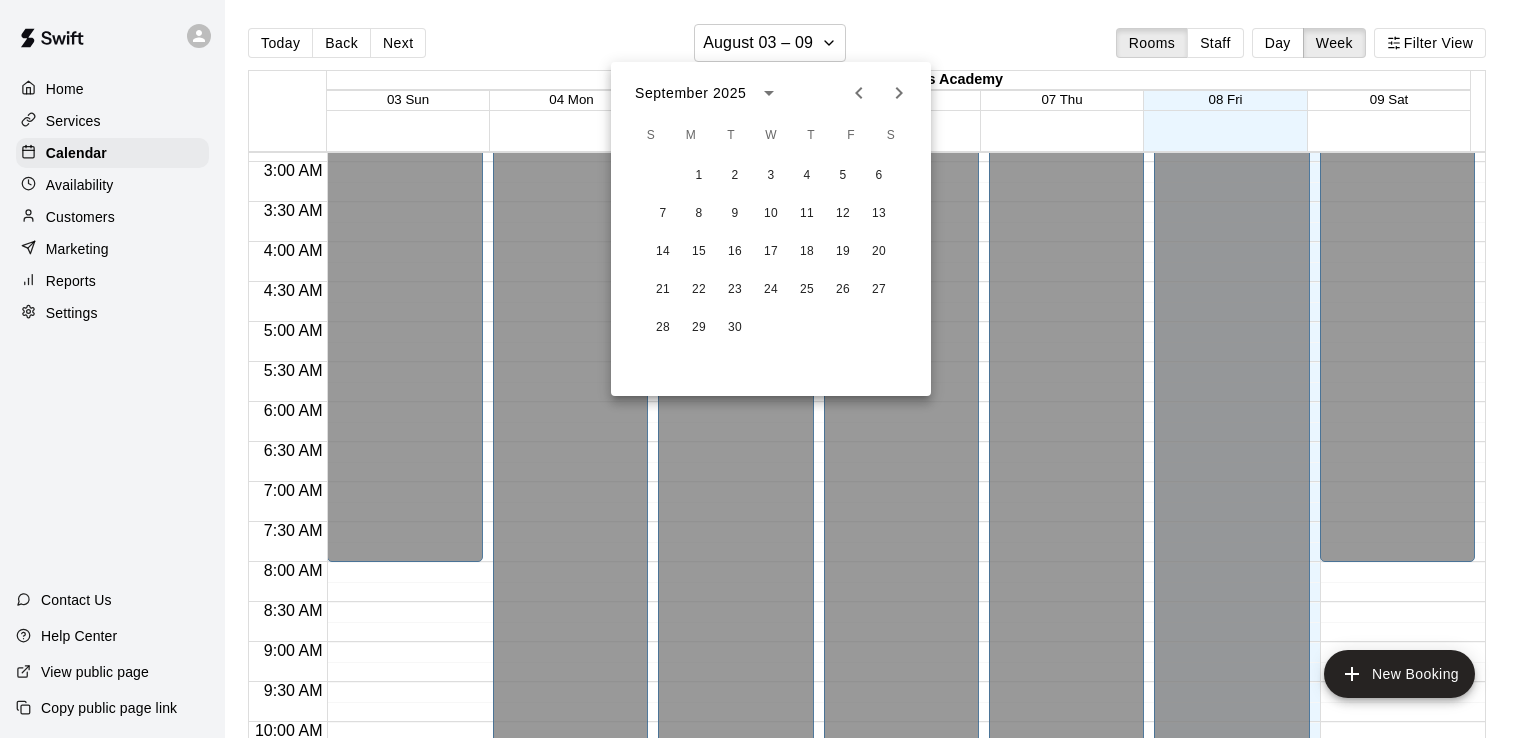 click 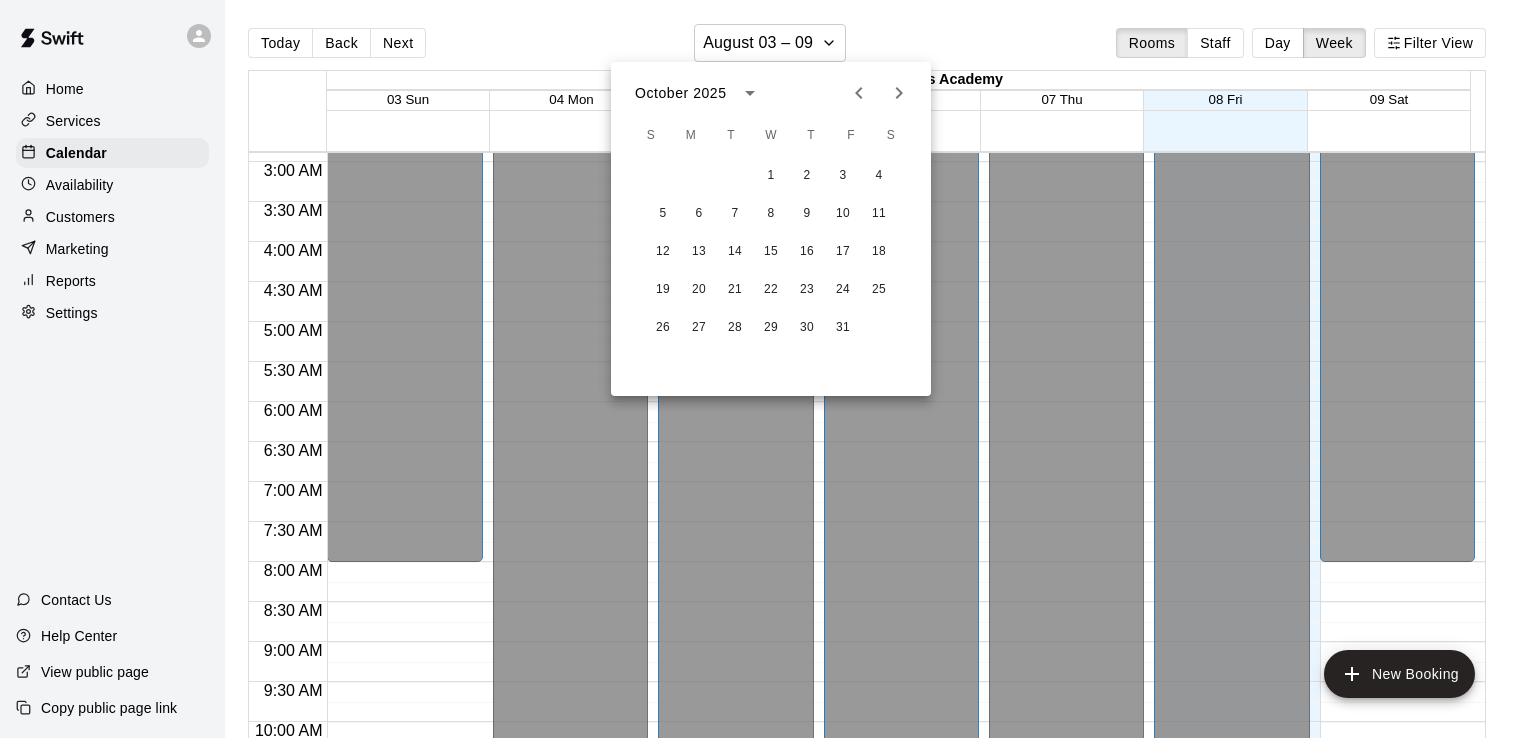 click 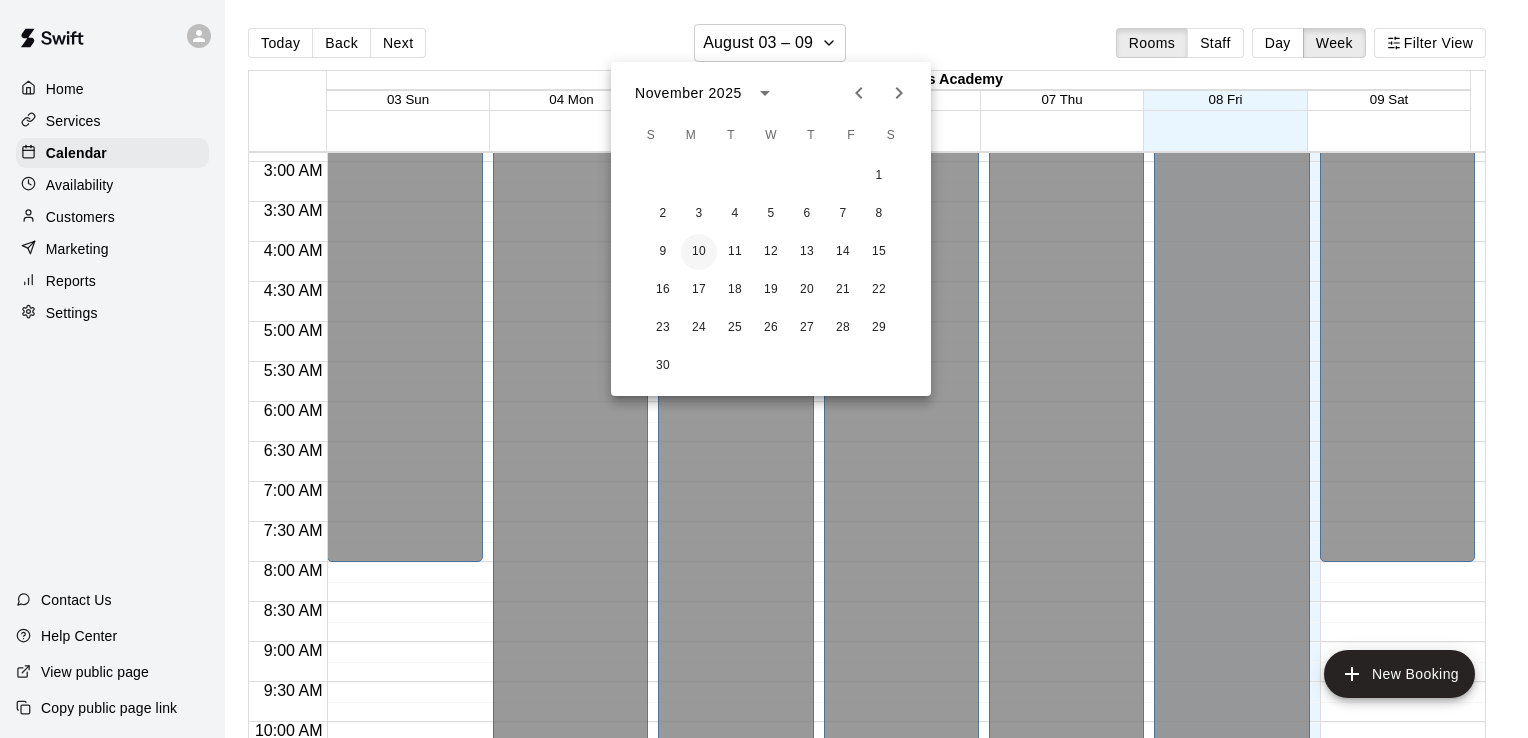 click on "10" at bounding box center [699, 252] 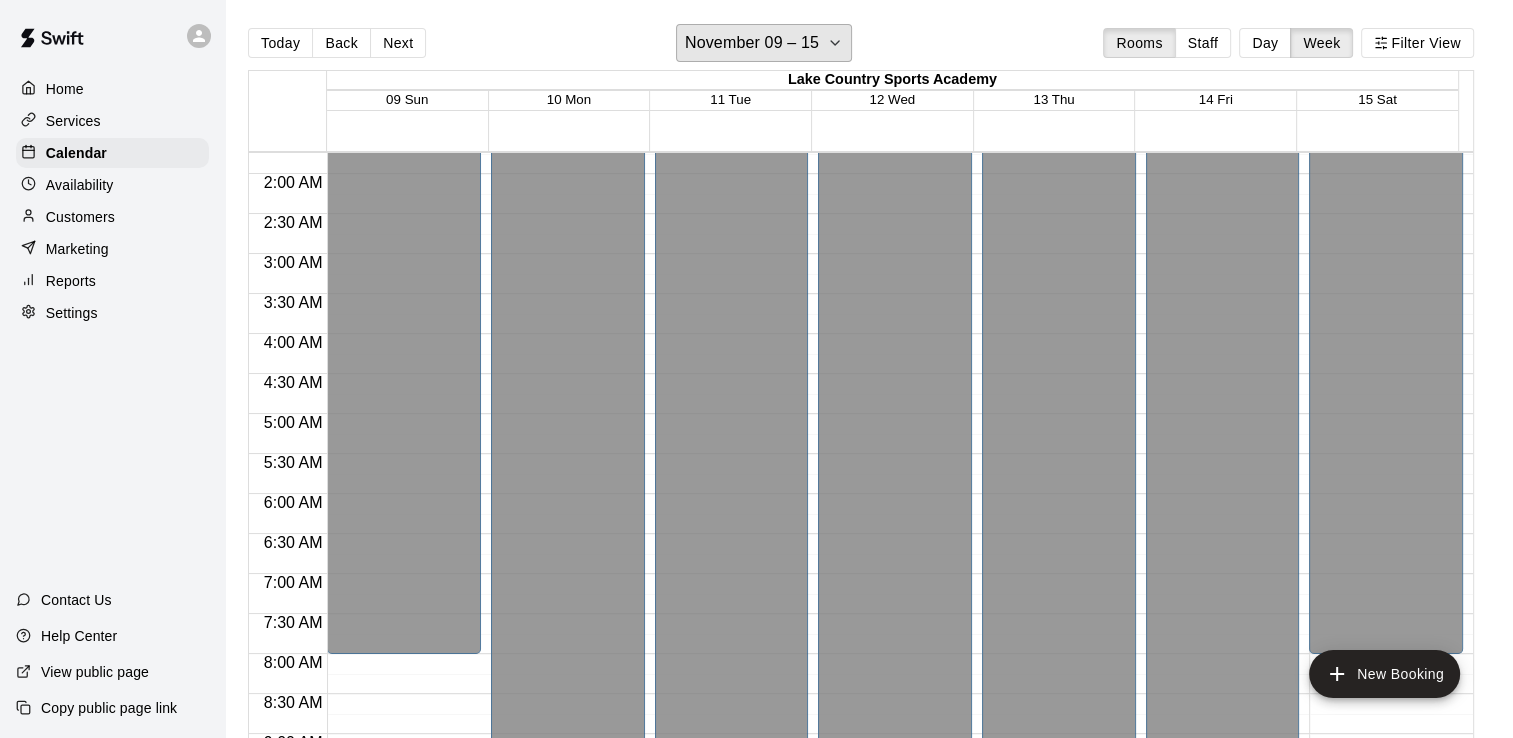 scroll, scrollTop: 140, scrollLeft: 0, axis: vertical 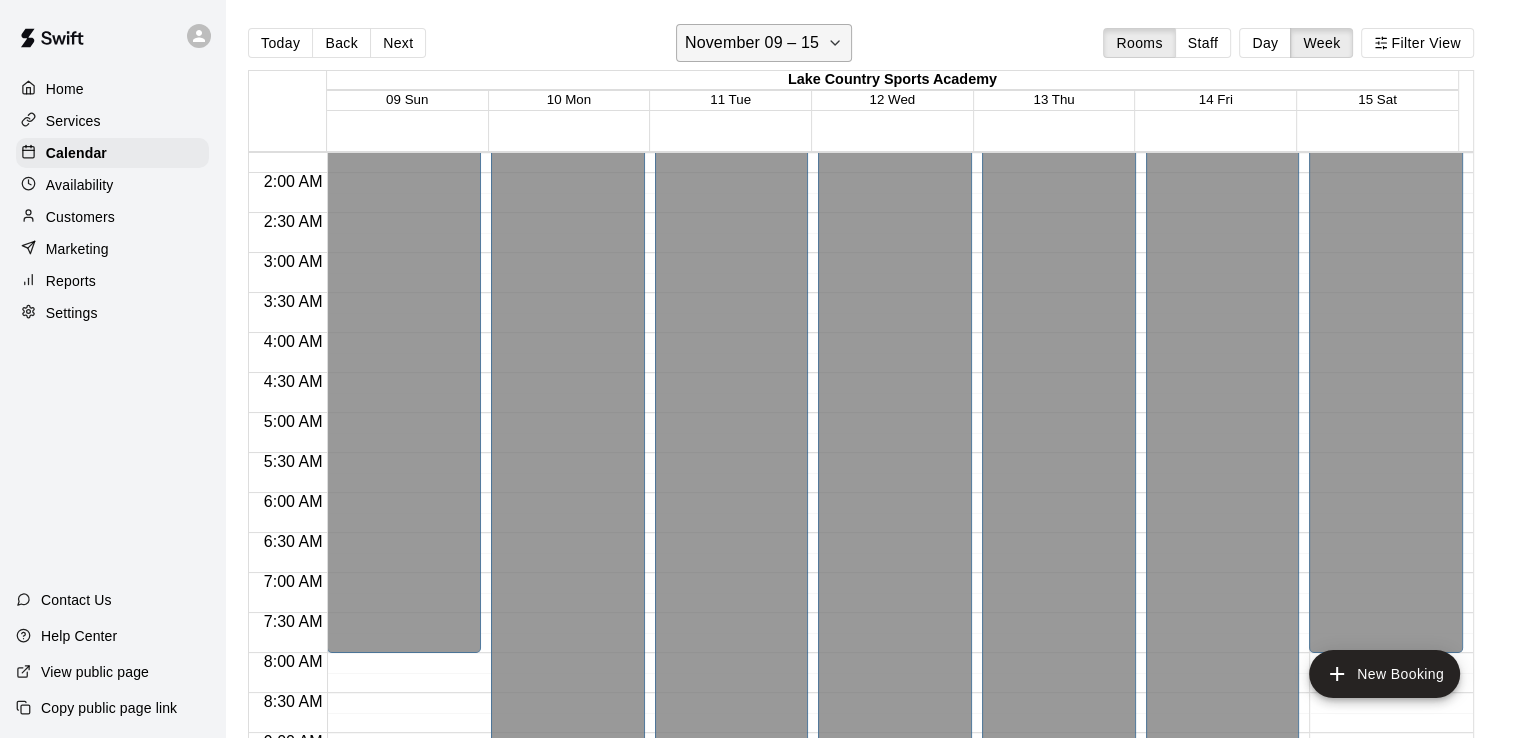 click 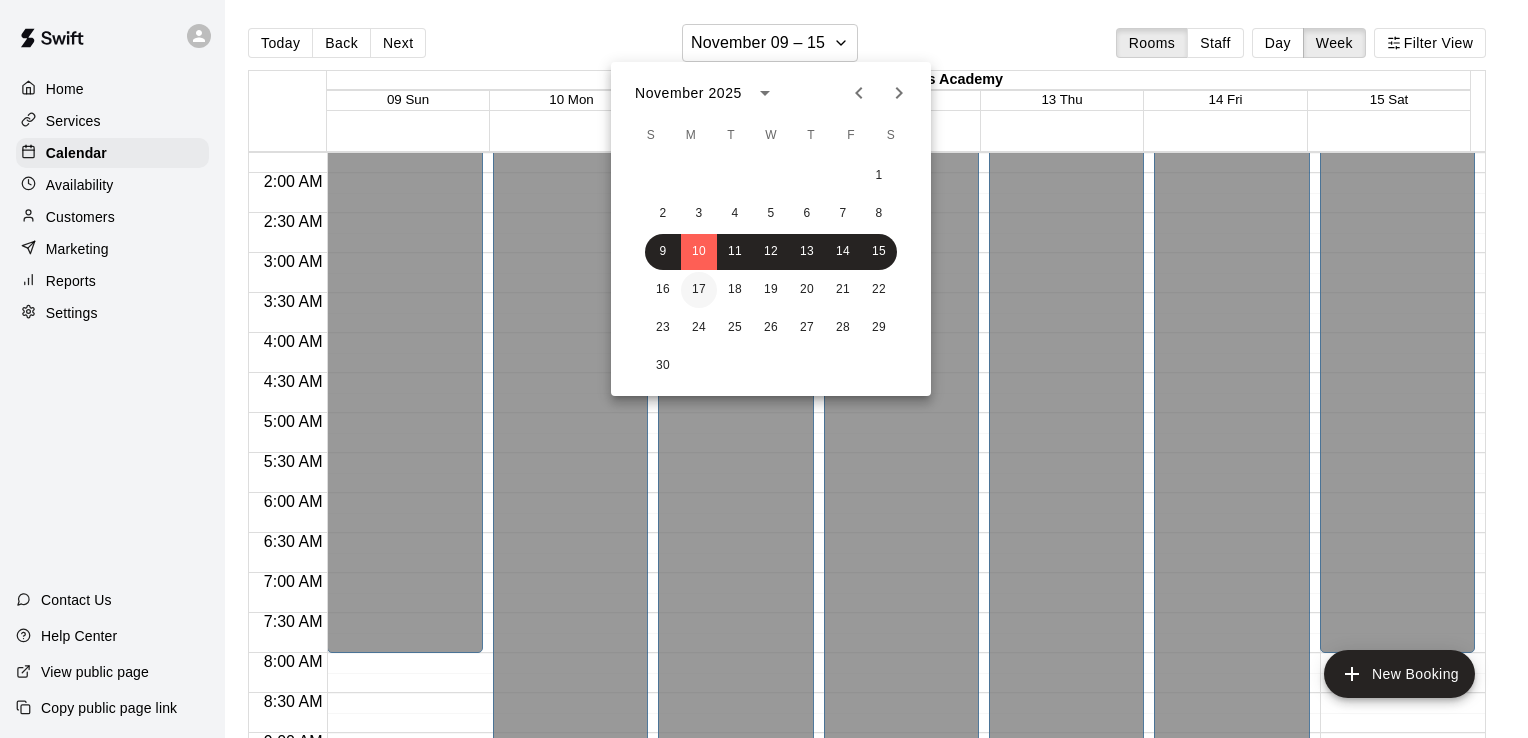 click on "17" at bounding box center [699, 290] 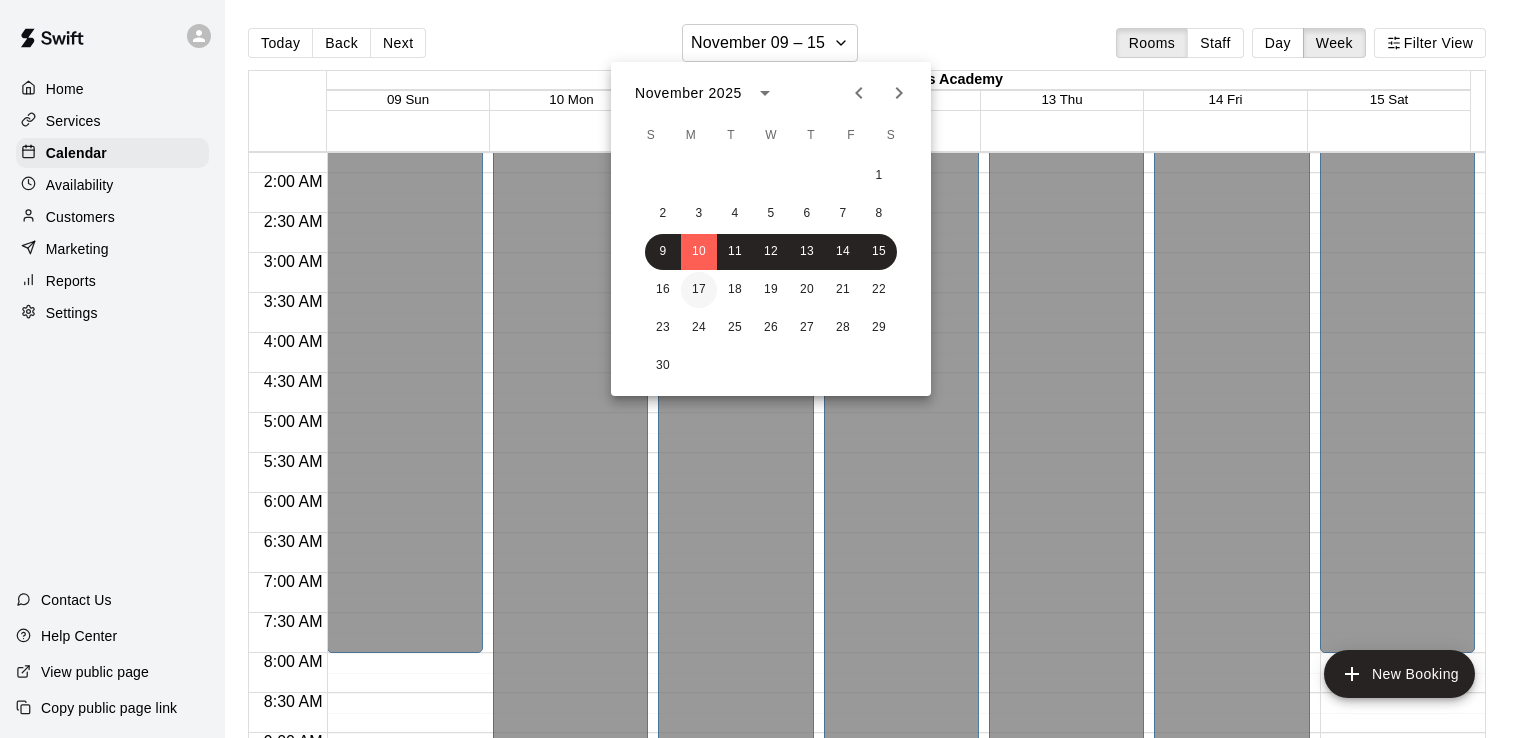 click on "17" at bounding box center (699, 290) 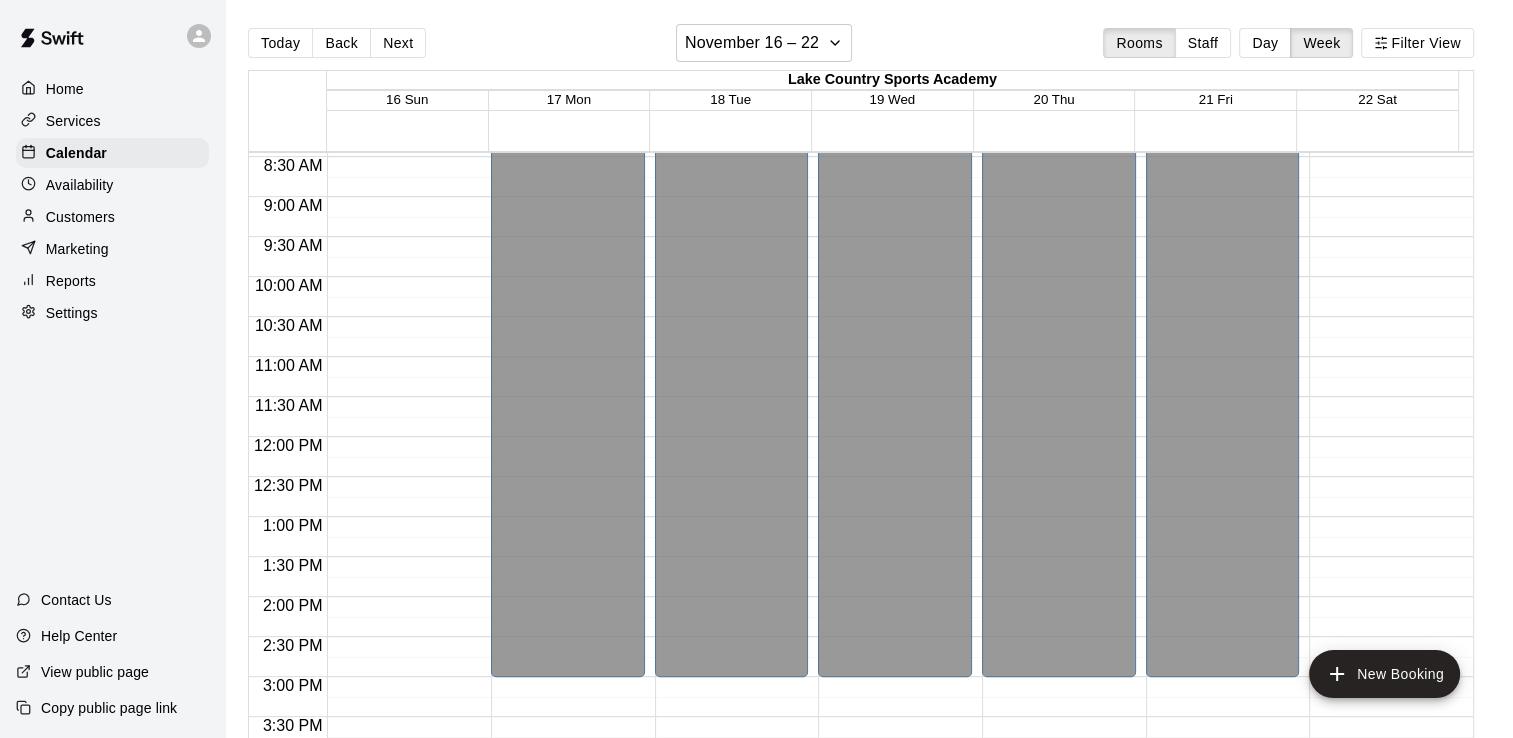 scroll, scrollTop: 669, scrollLeft: 0, axis: vertical 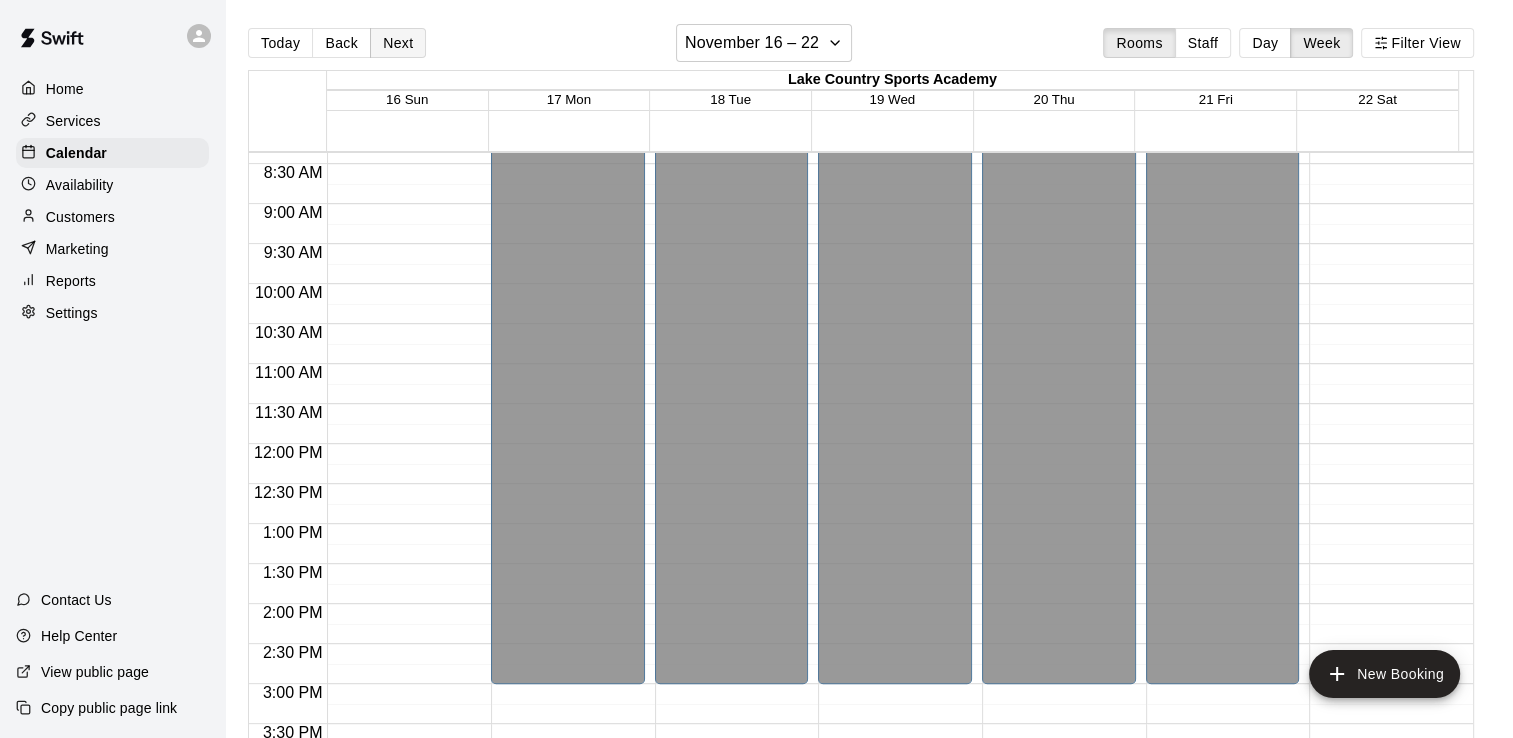 click on "Next" at bounding box center (398, 43) 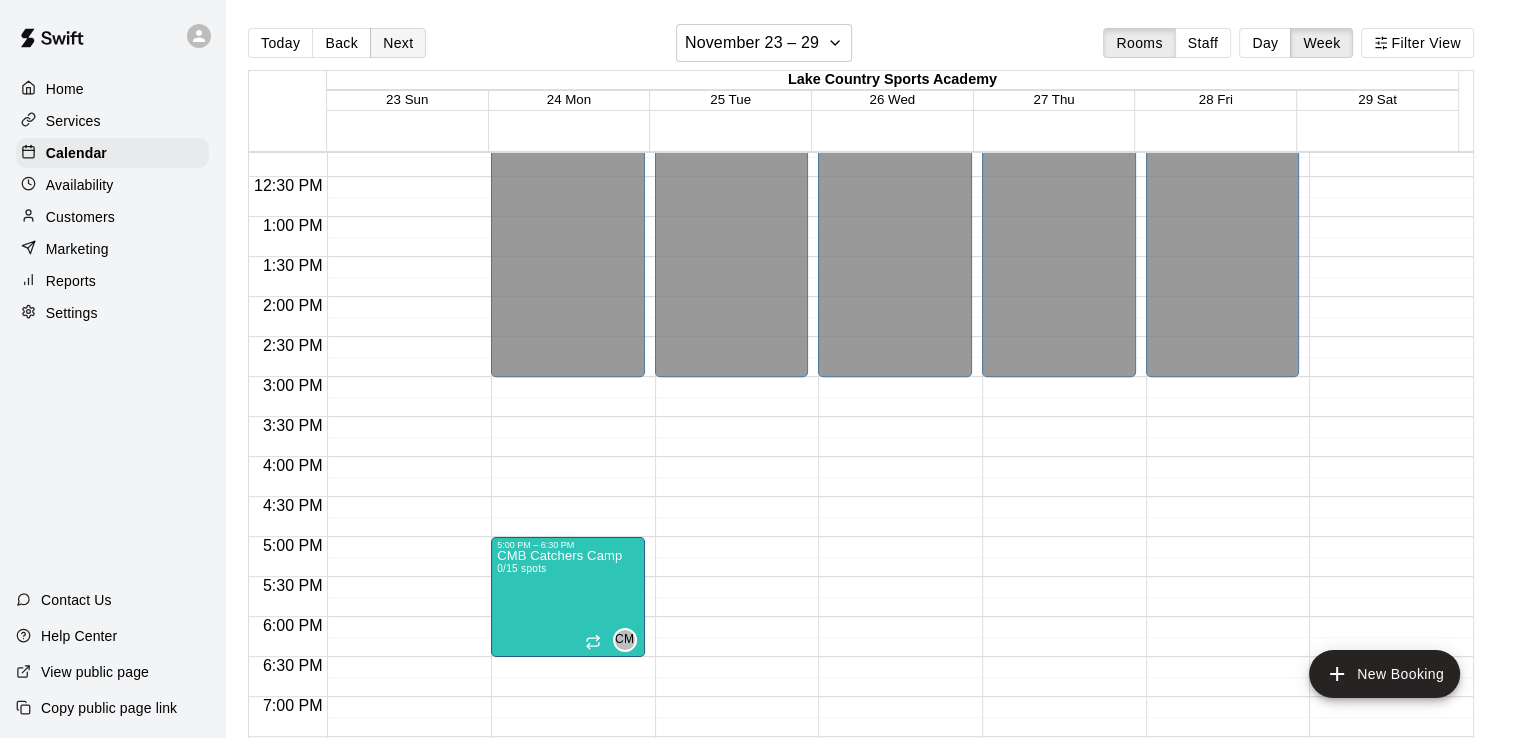 scroll, scrollTop: 975, scrollLeft: 0, axis: vertical 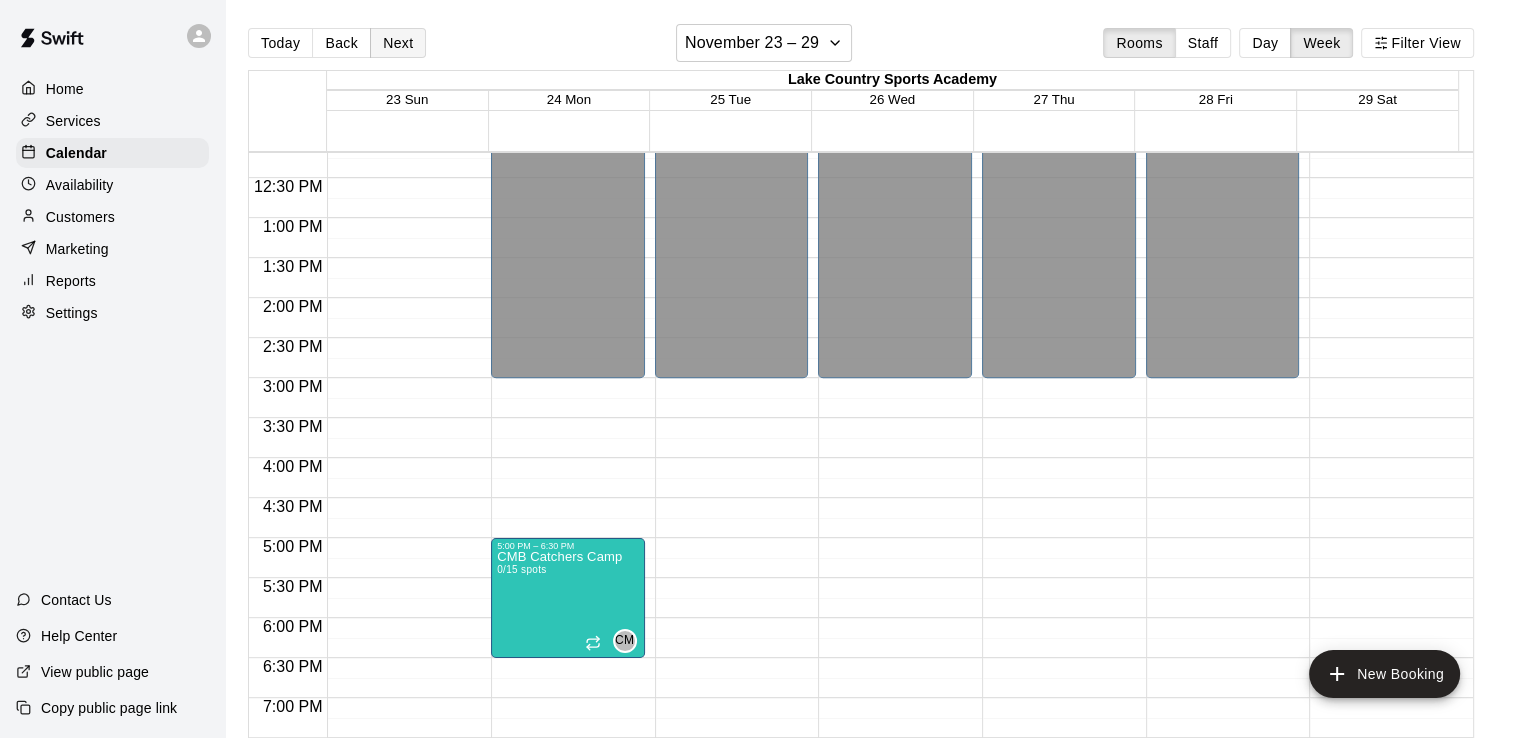 click on "Next" at bounding box center (398, 43) 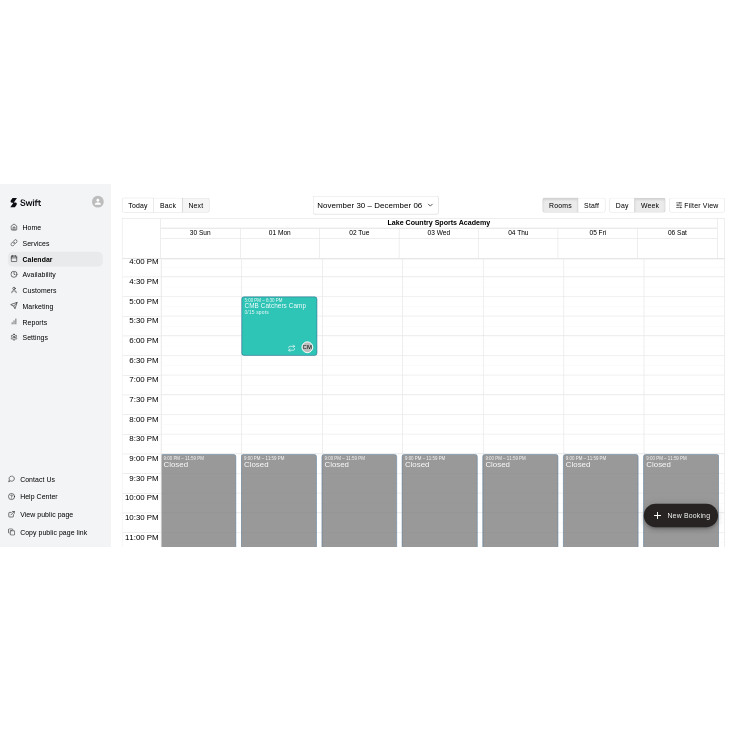 scroll, scrollTop: 1311, scrollLeft: 0, axis: vertical 